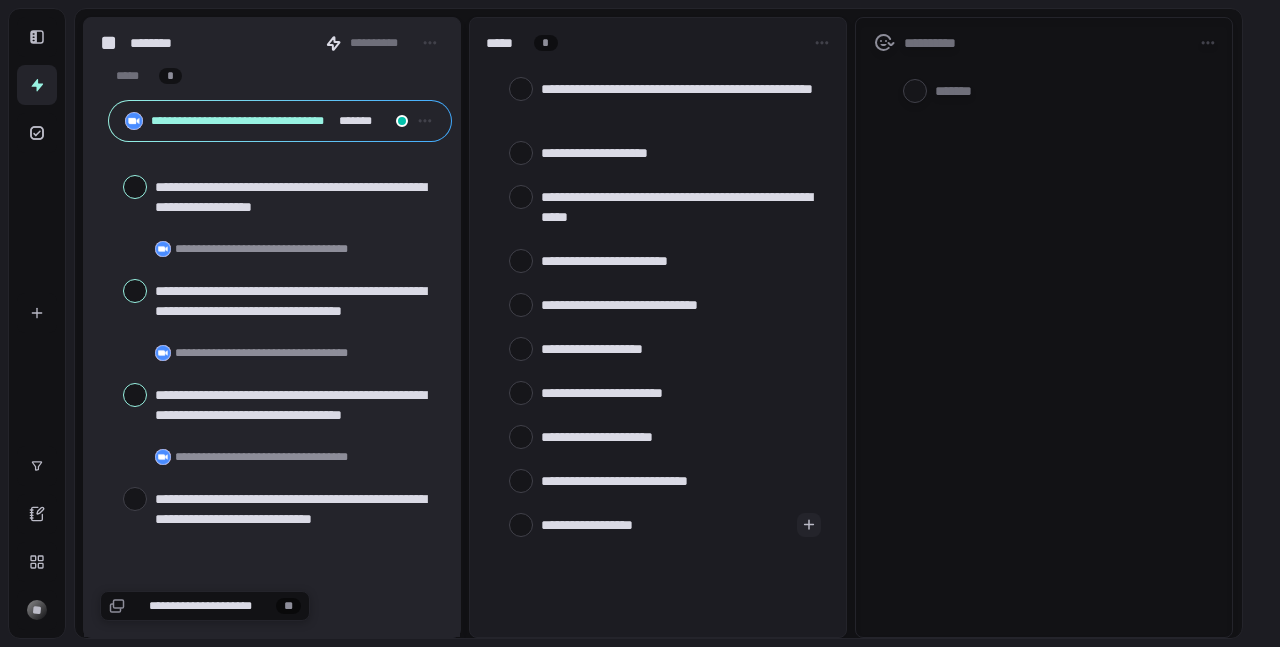 scroll, scrollTop: 0, scrollLeft: 0, axis: both 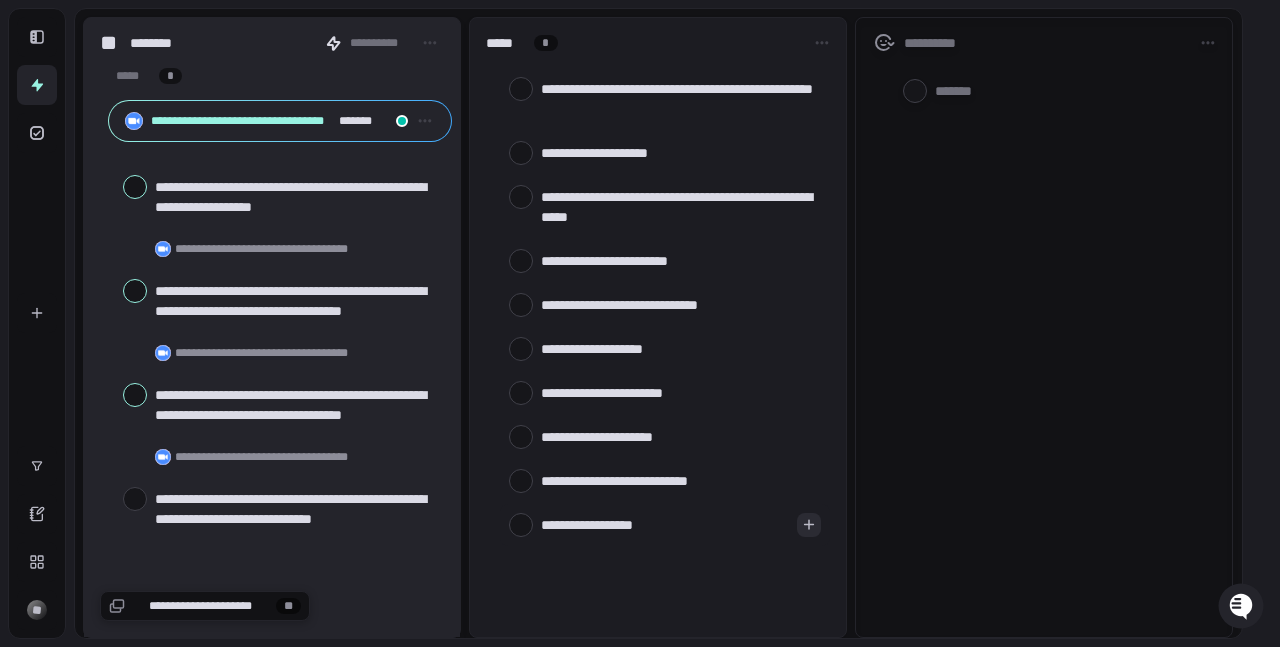 click at bounding box center [809, 525] 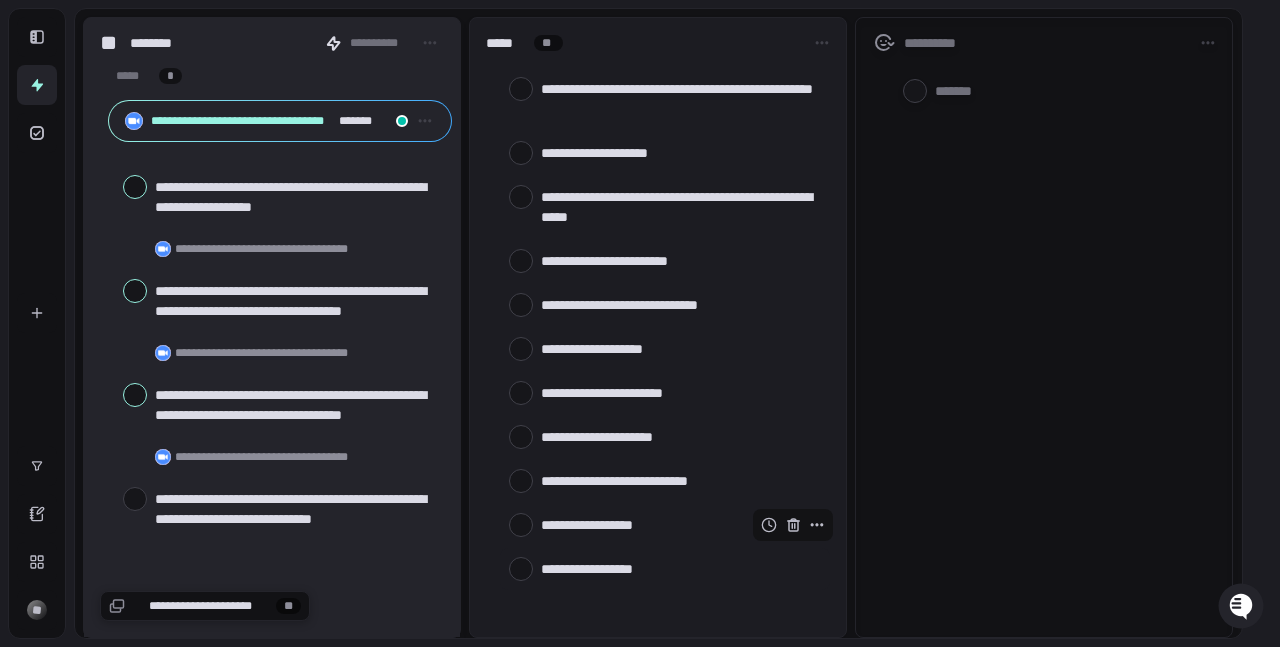 type on "*" 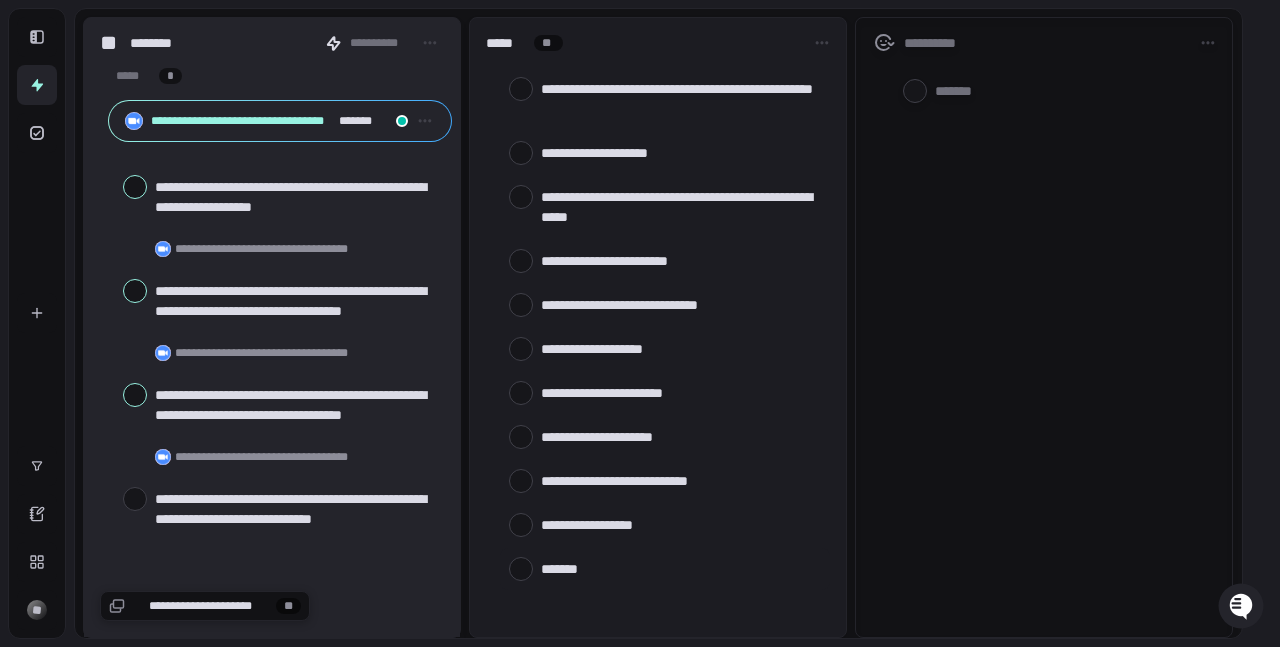type on "*" 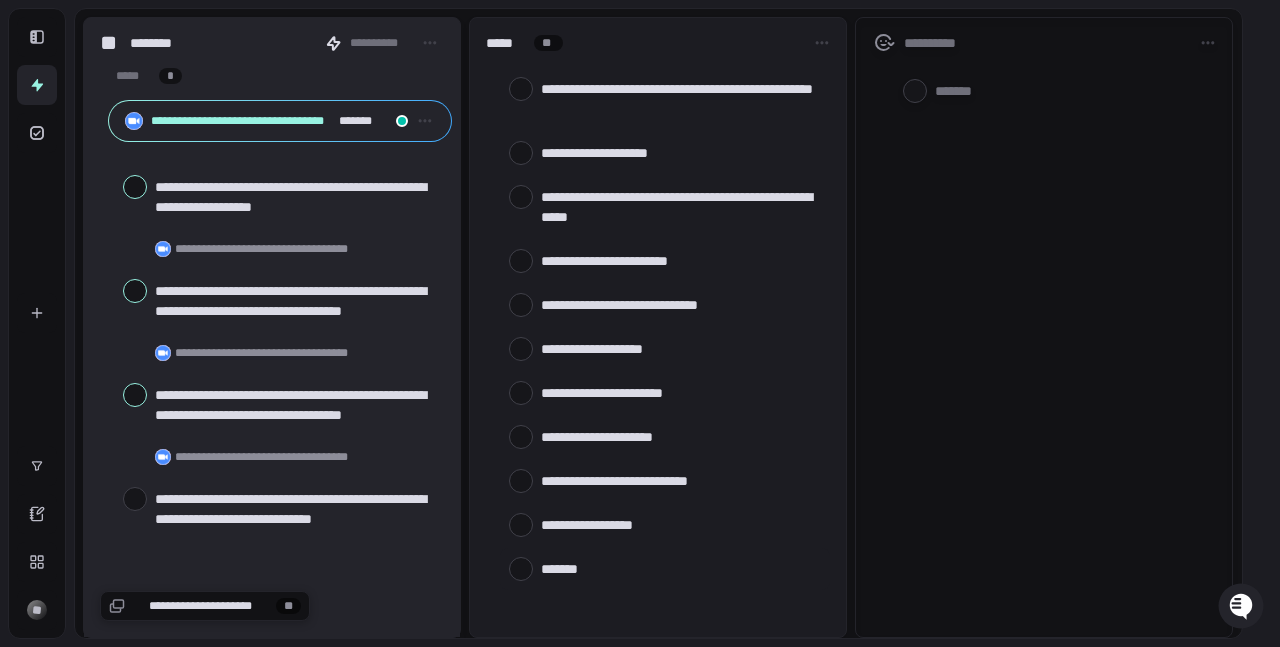 type on "*" 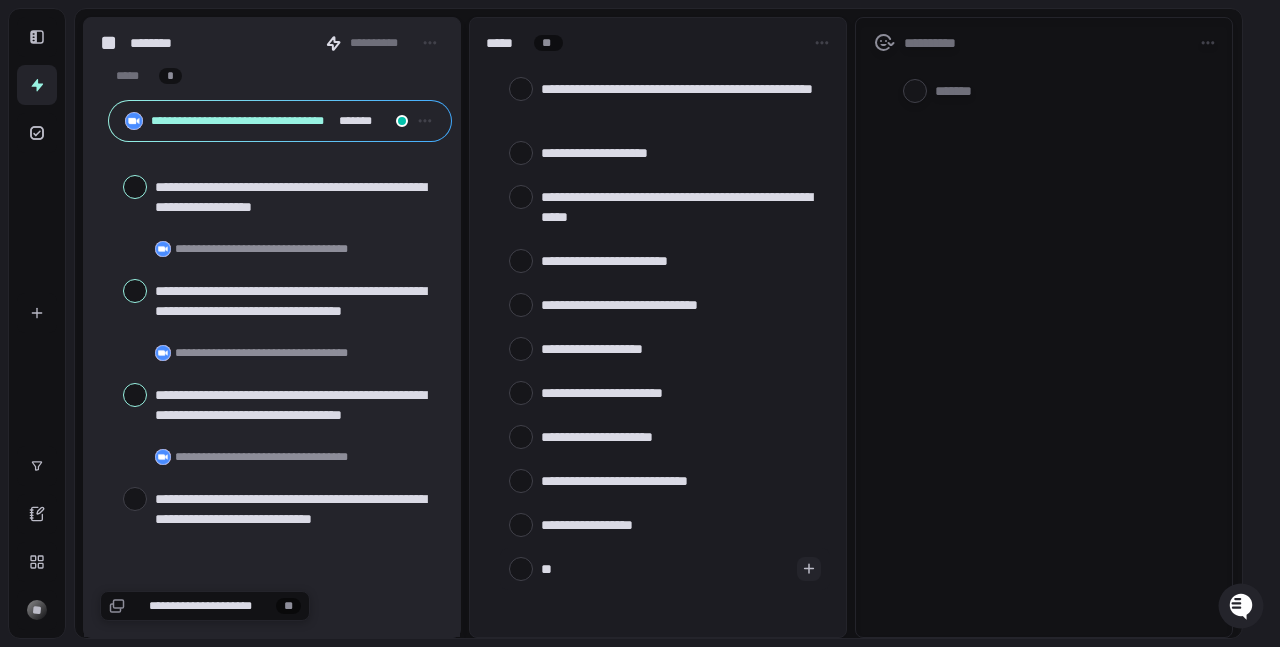 type on "***" 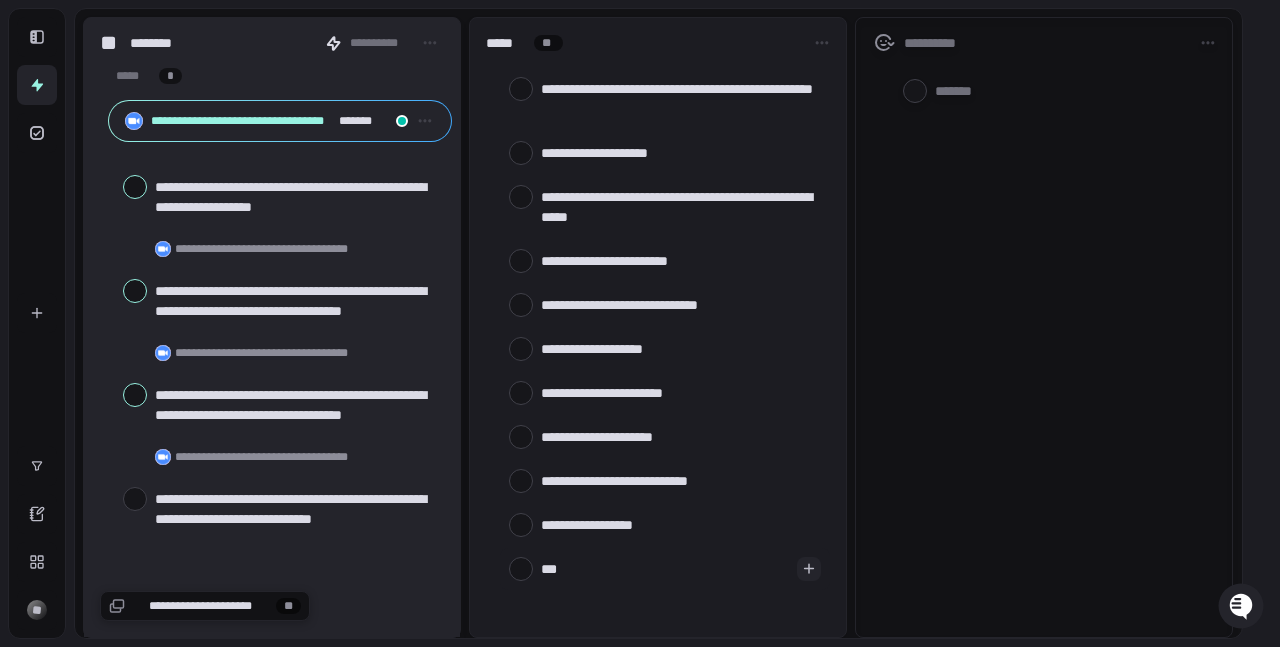 type on "*" 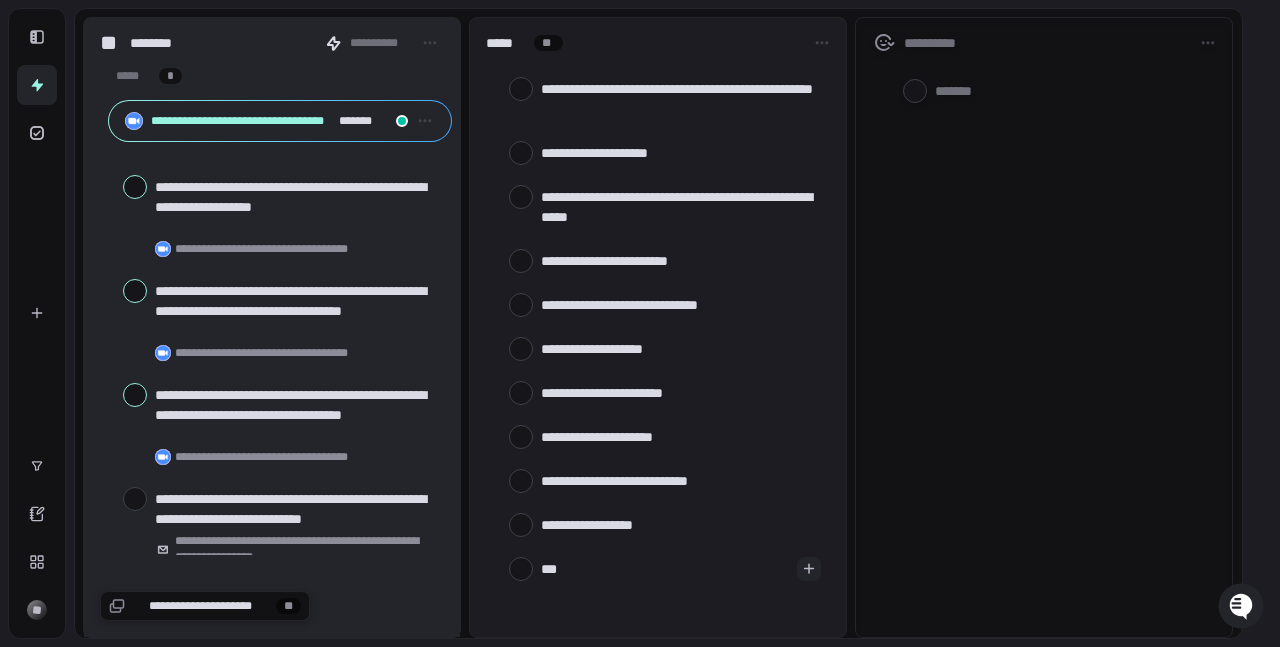 type on "****" 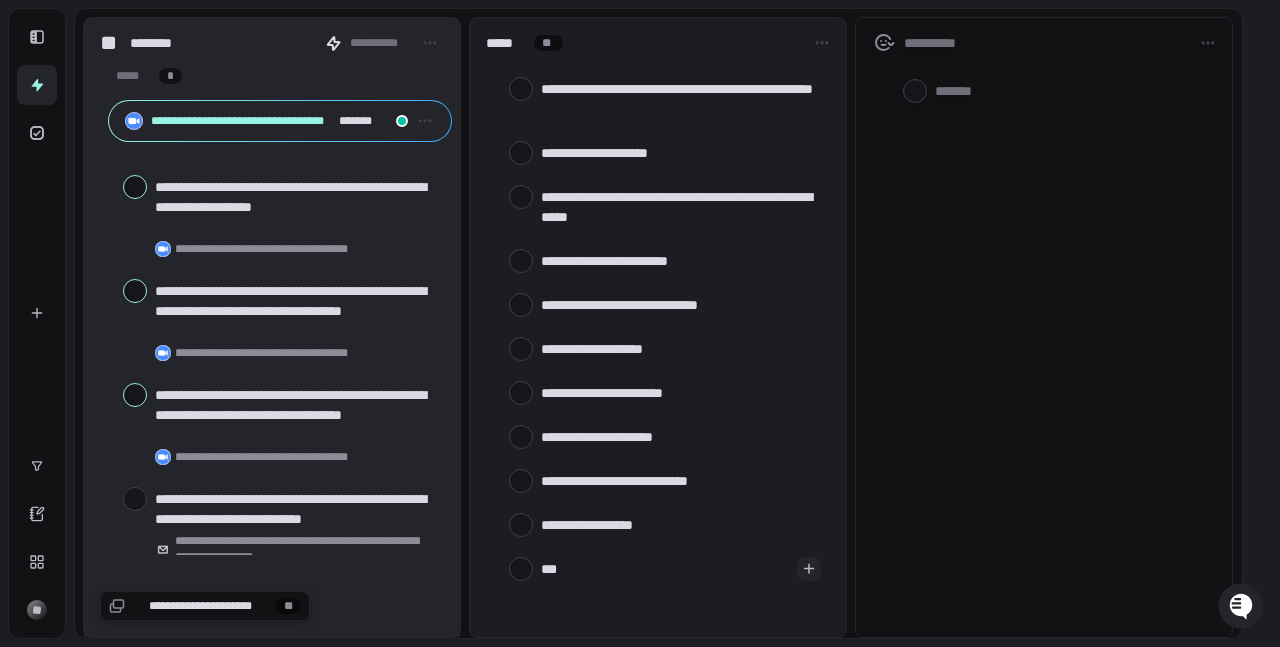 type on "*" 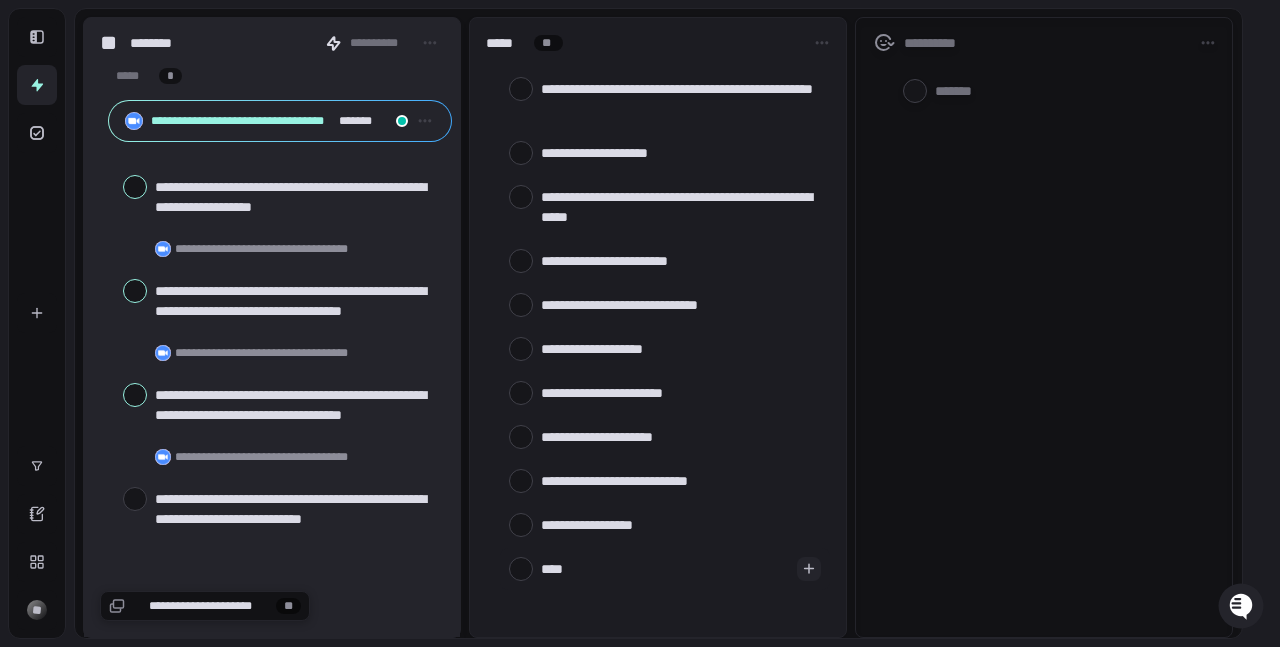 type on "****" 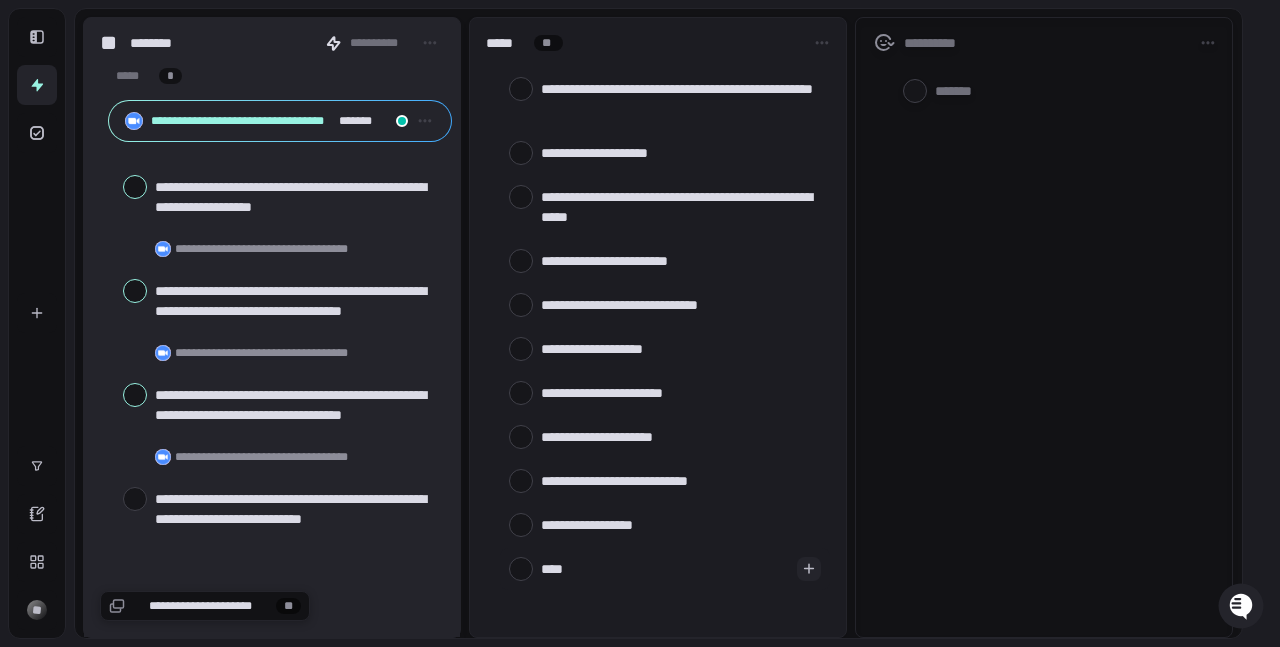type on "*" 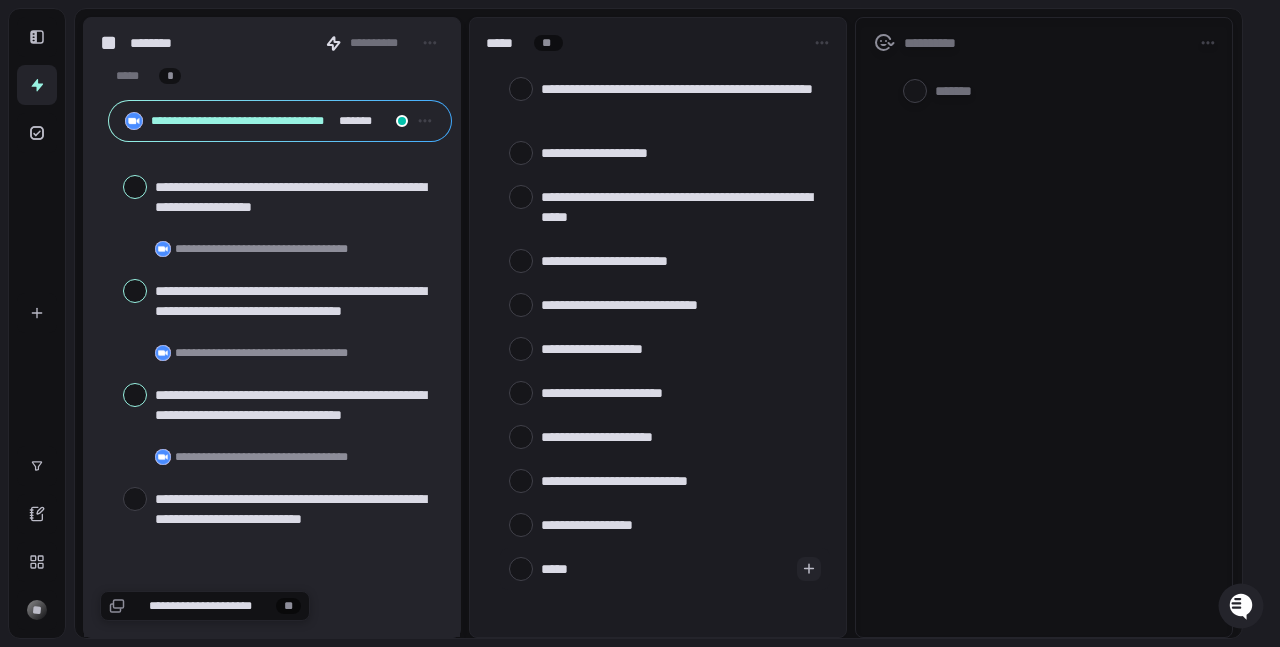 type on "******" 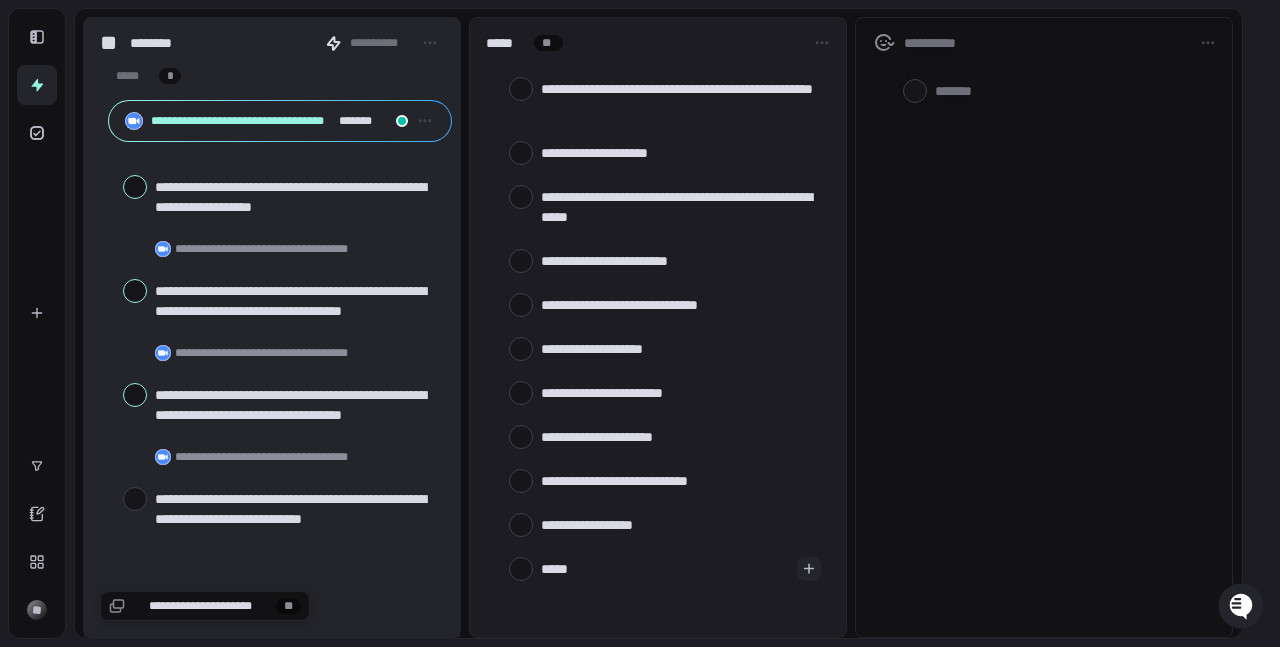 type on "*" 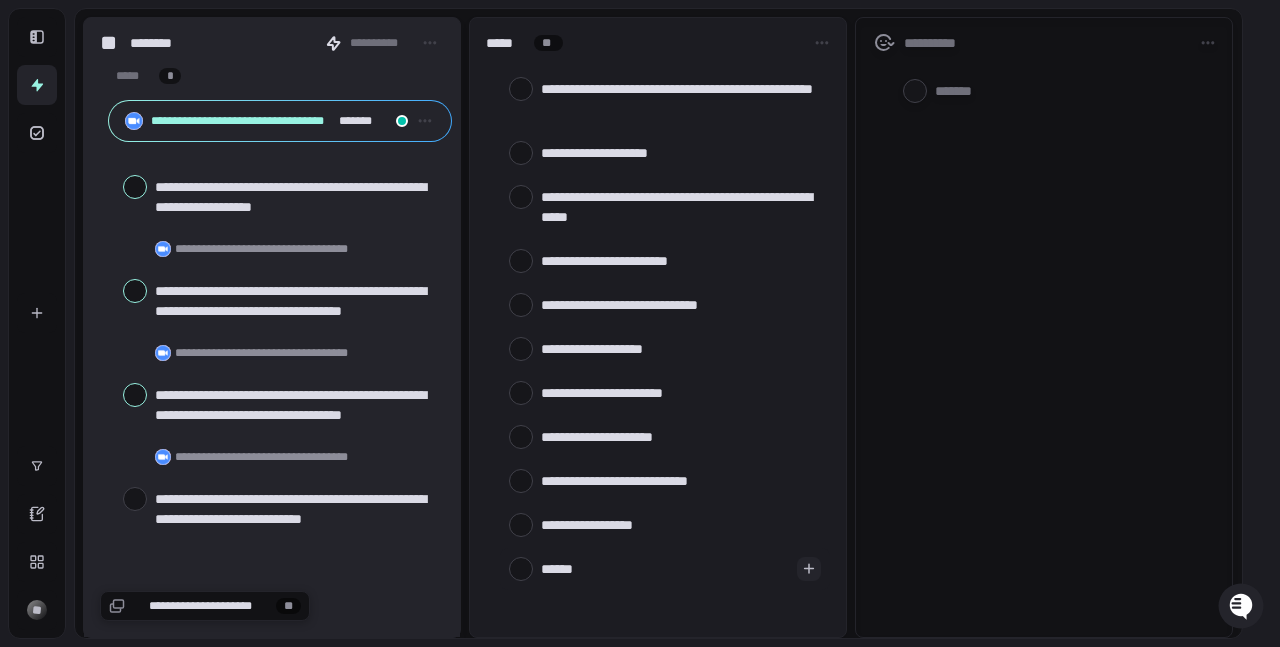 type on "*******" 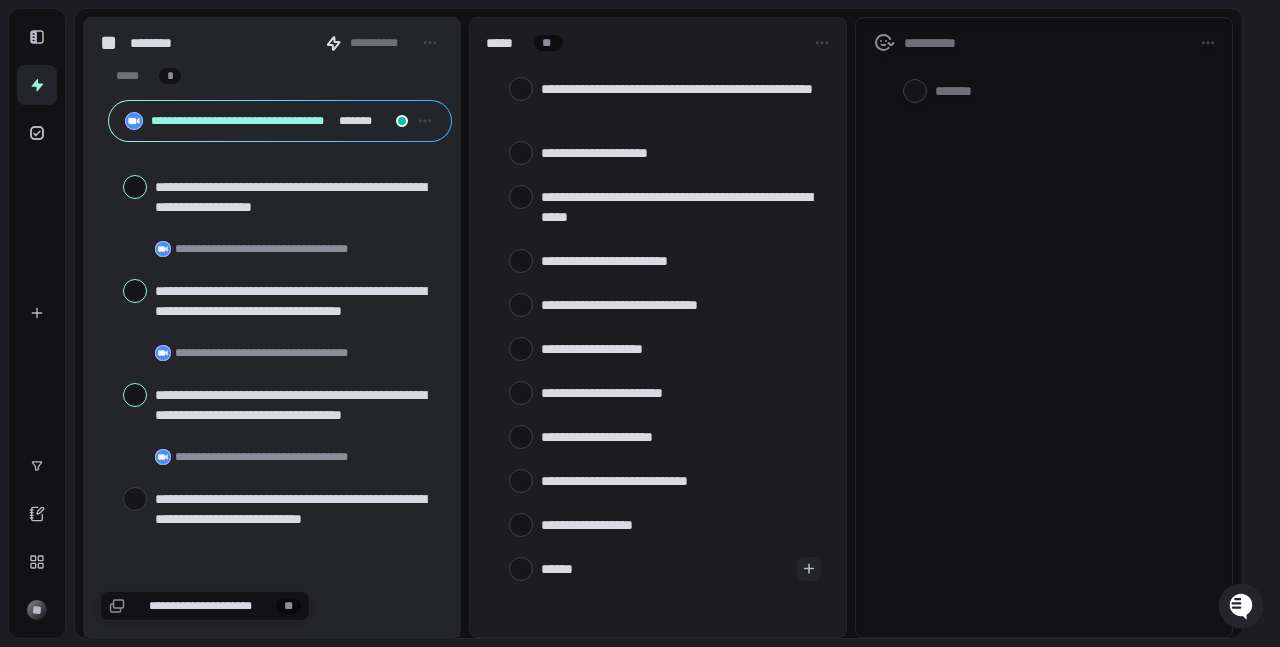 type on "*" 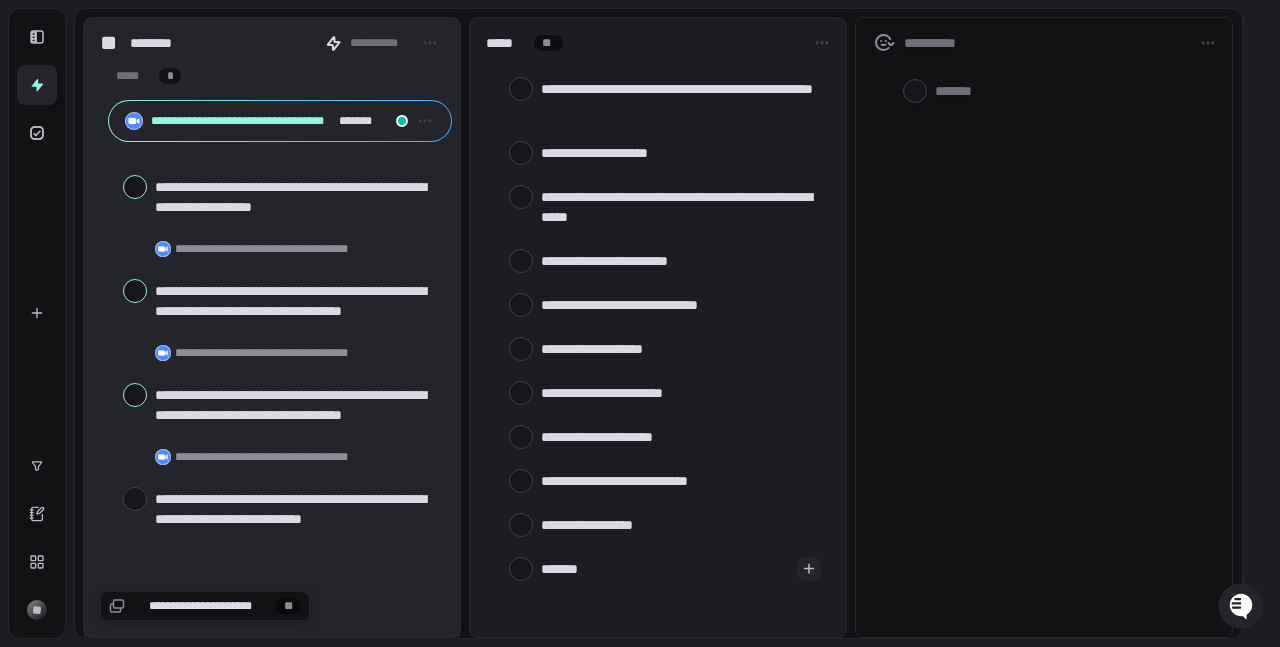 type on "********" 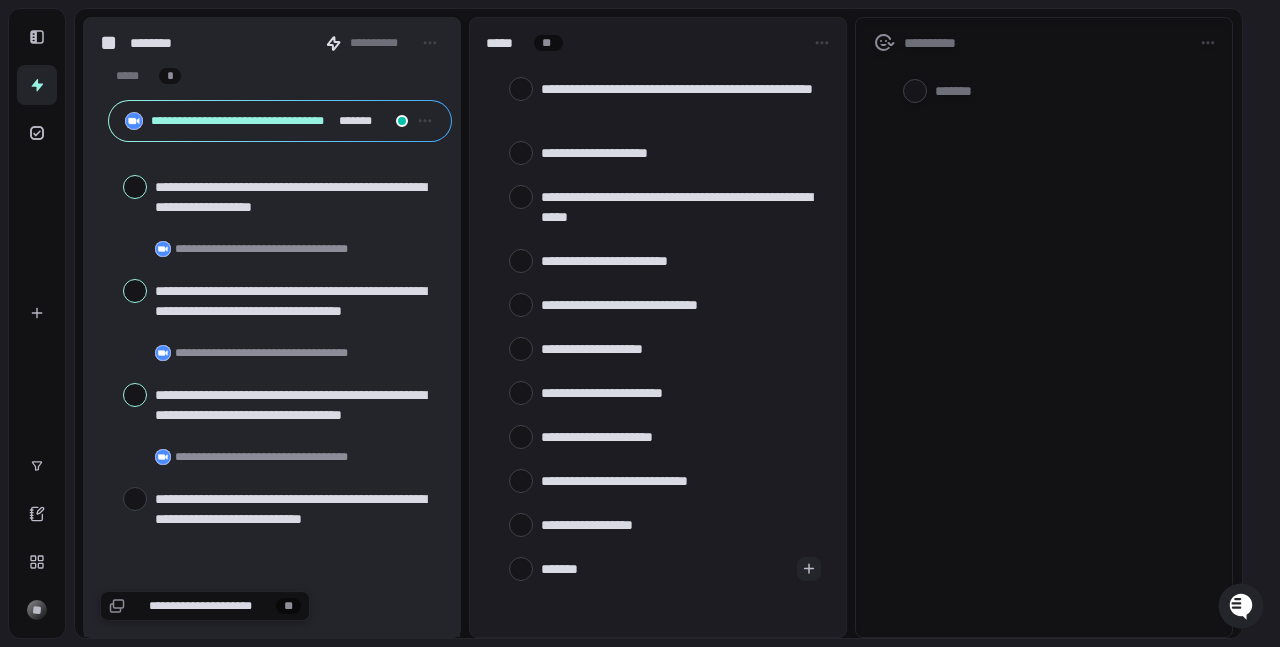 type on "*" 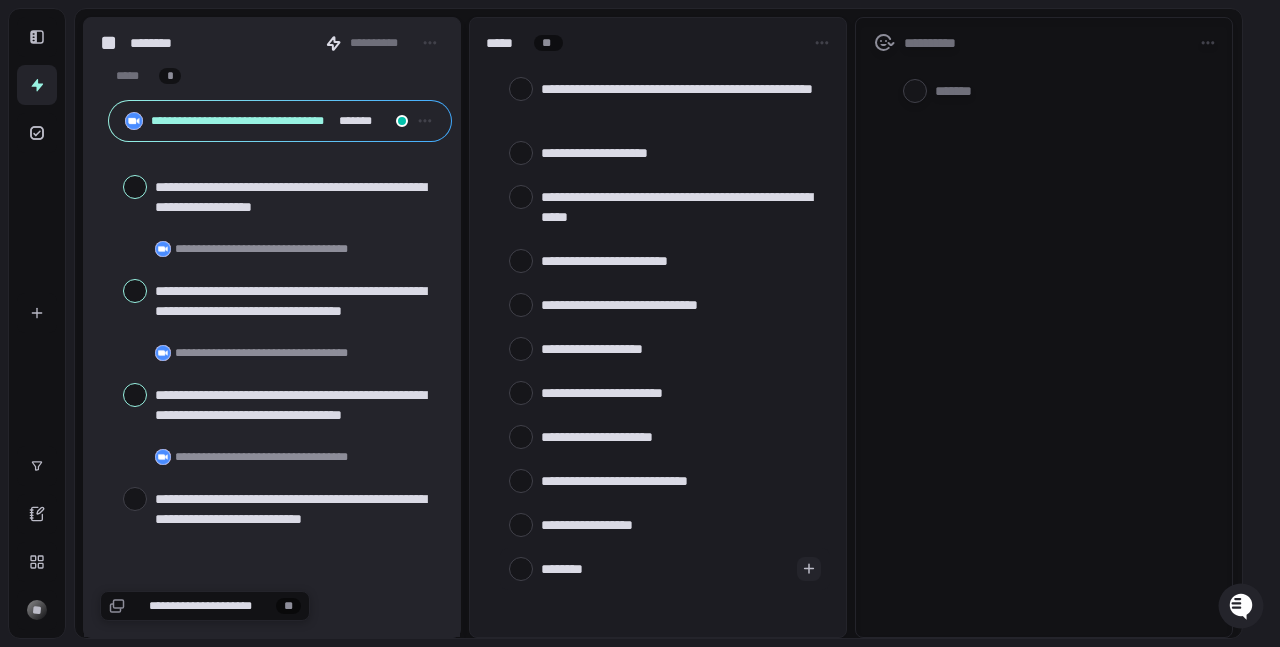 type on "*********" 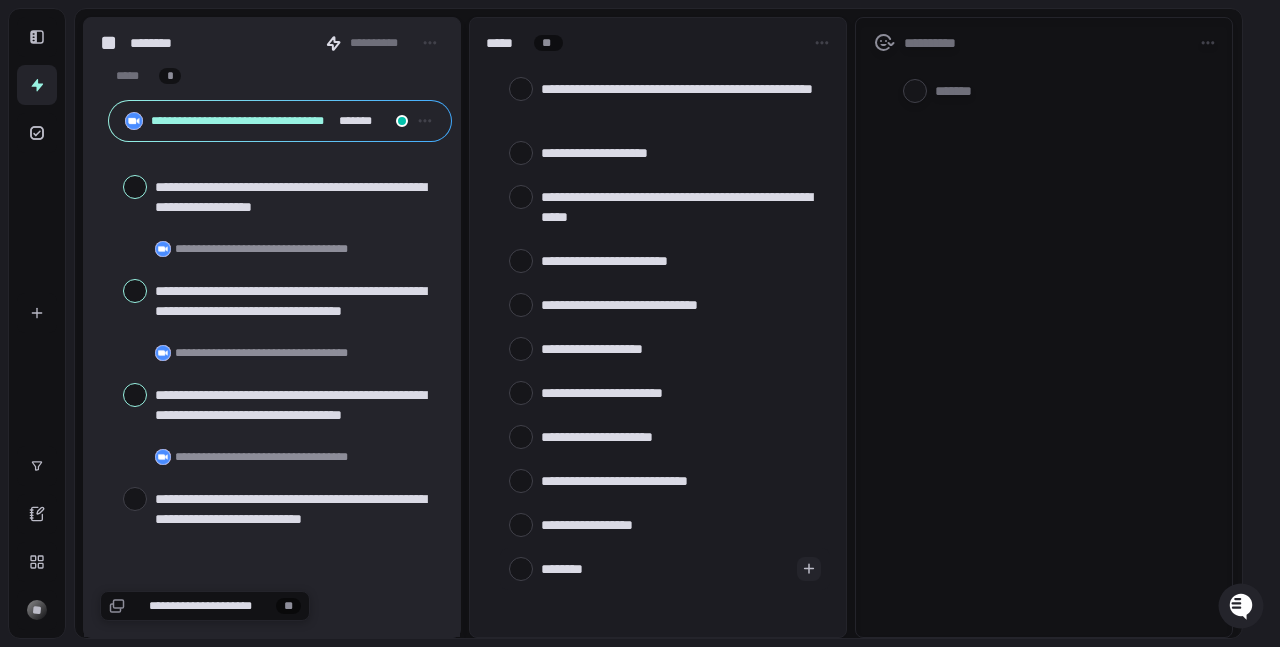 type on "*" 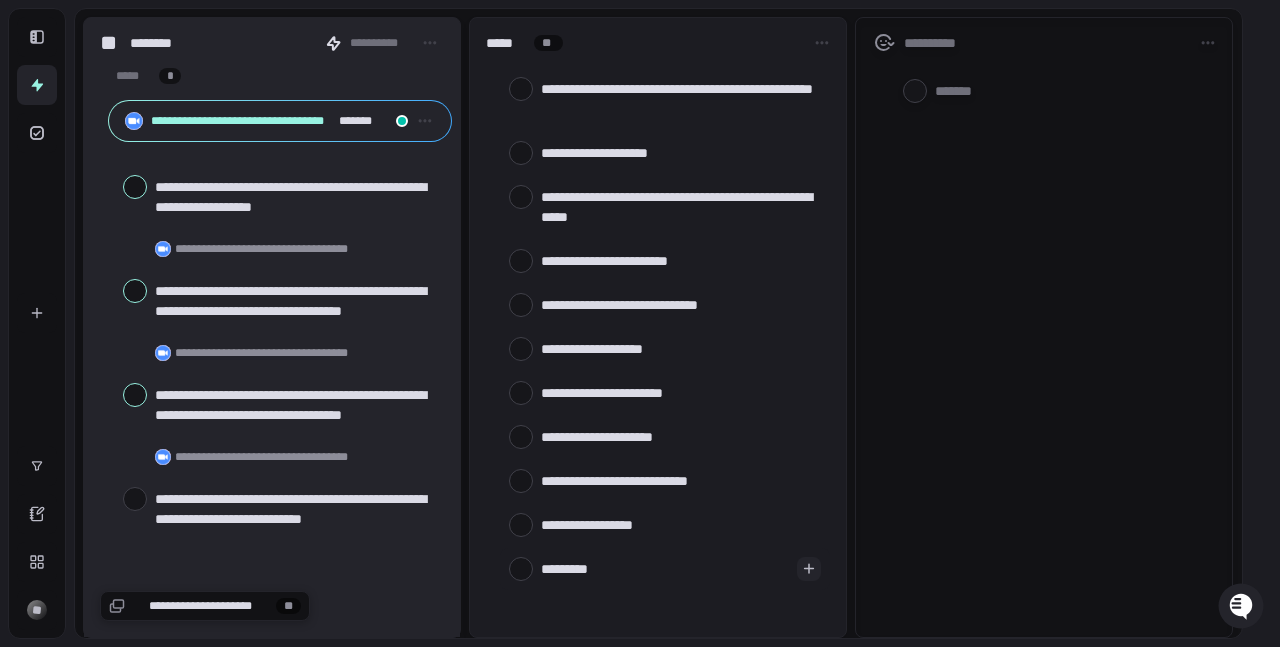 type on "**********" 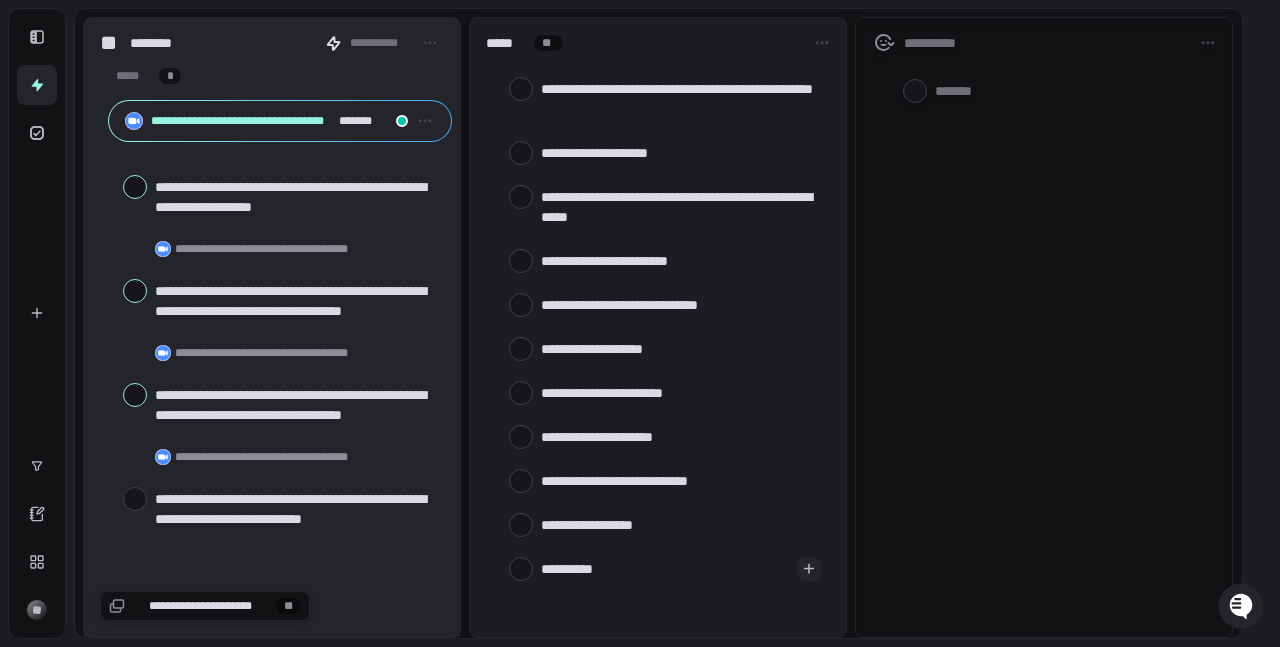 type on "**********" 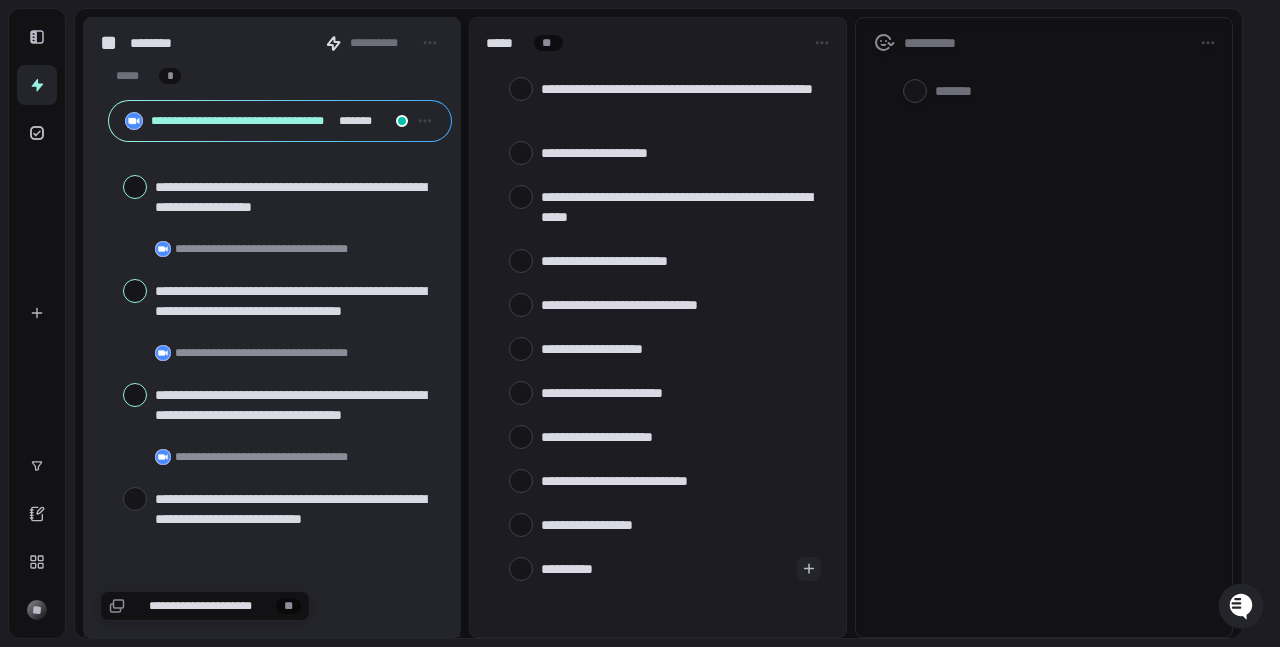 type on "*" 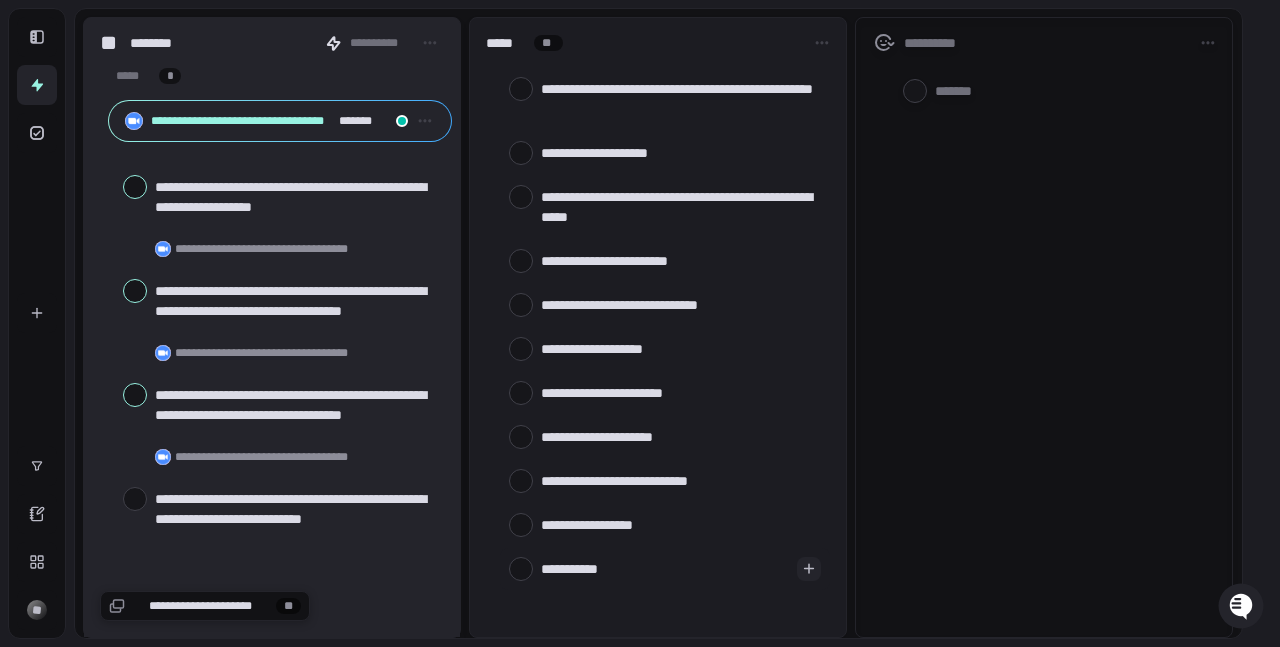 type on "**********" 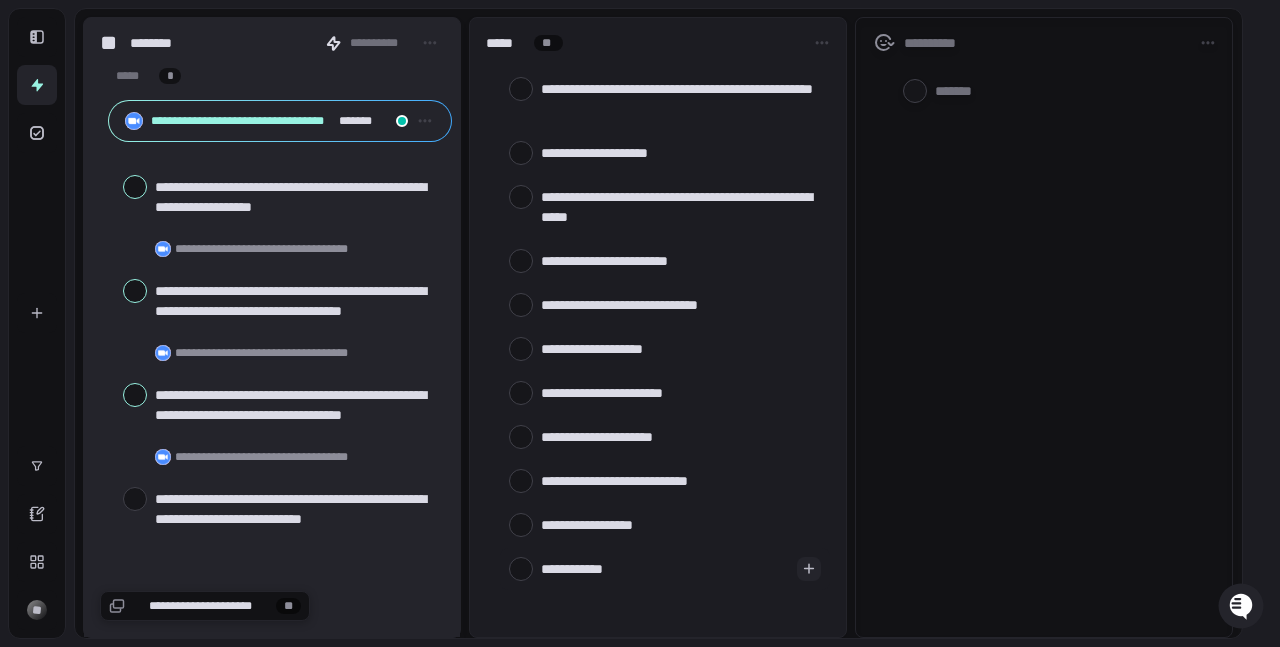 type on "**********" 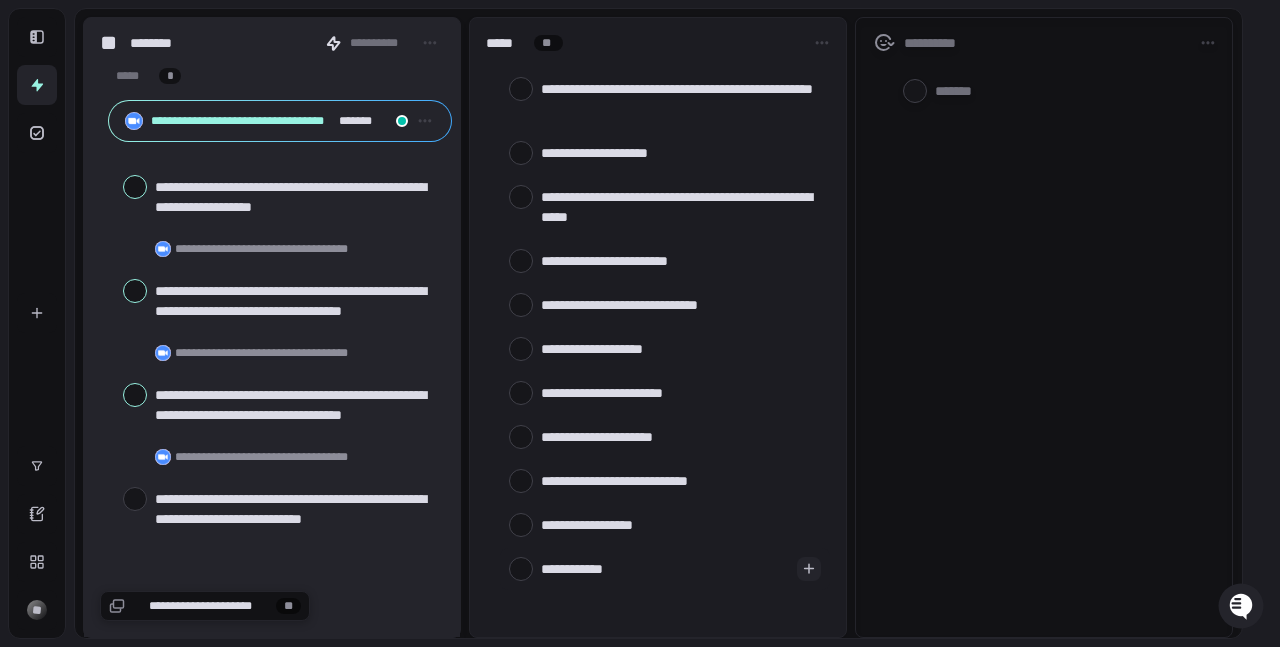 type on "*" 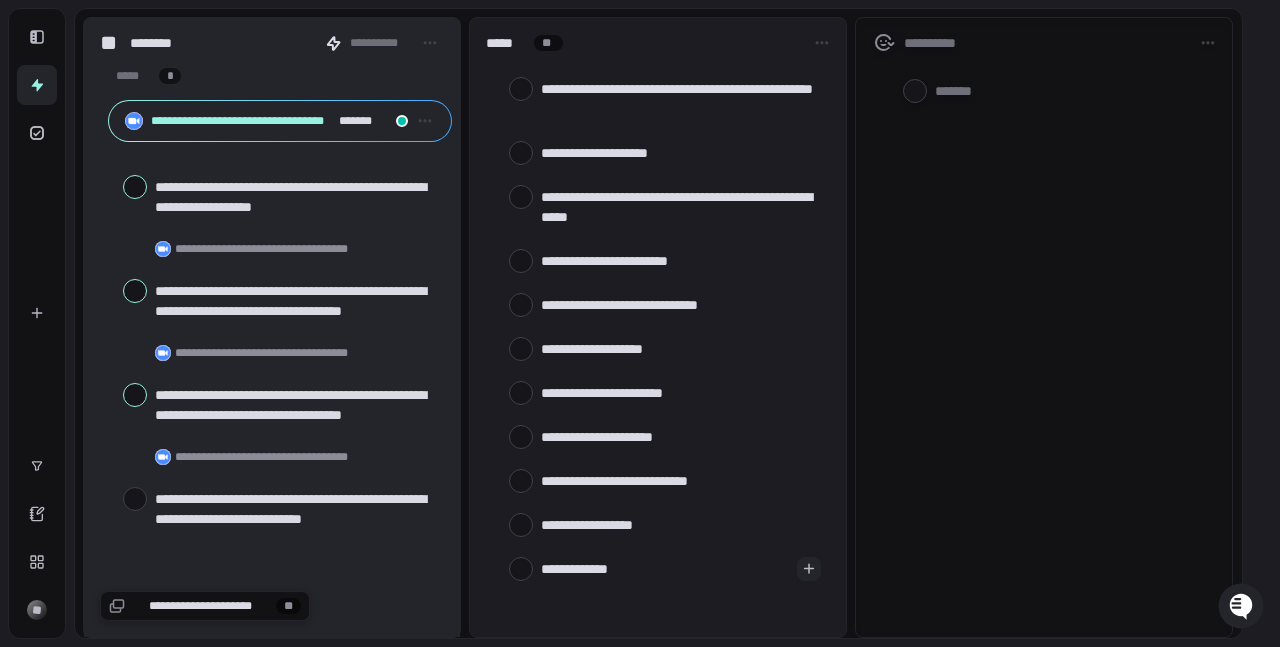 type on "**********" 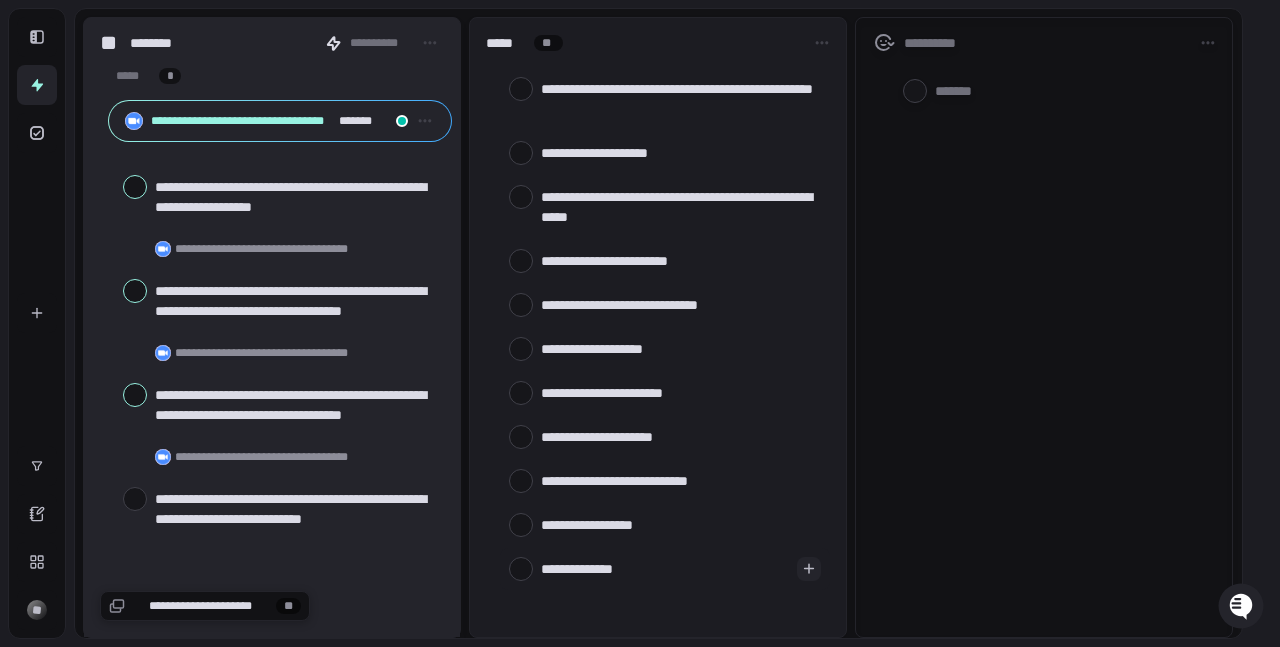 type on "**********" 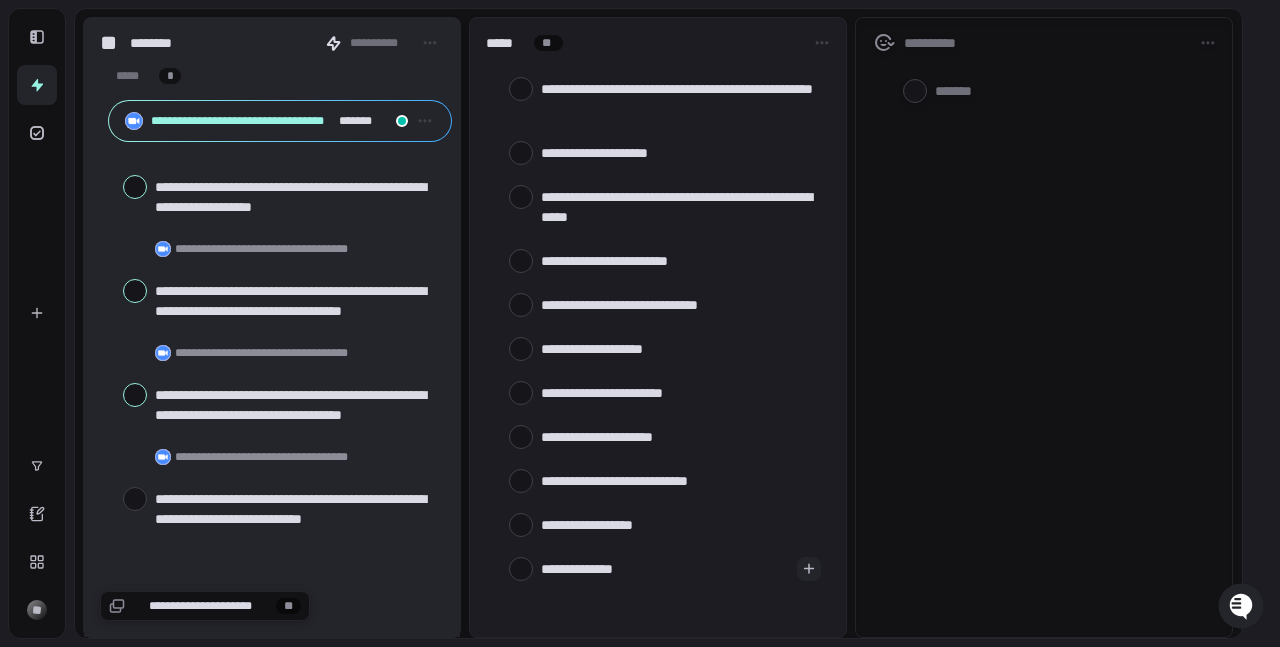 type on "*" 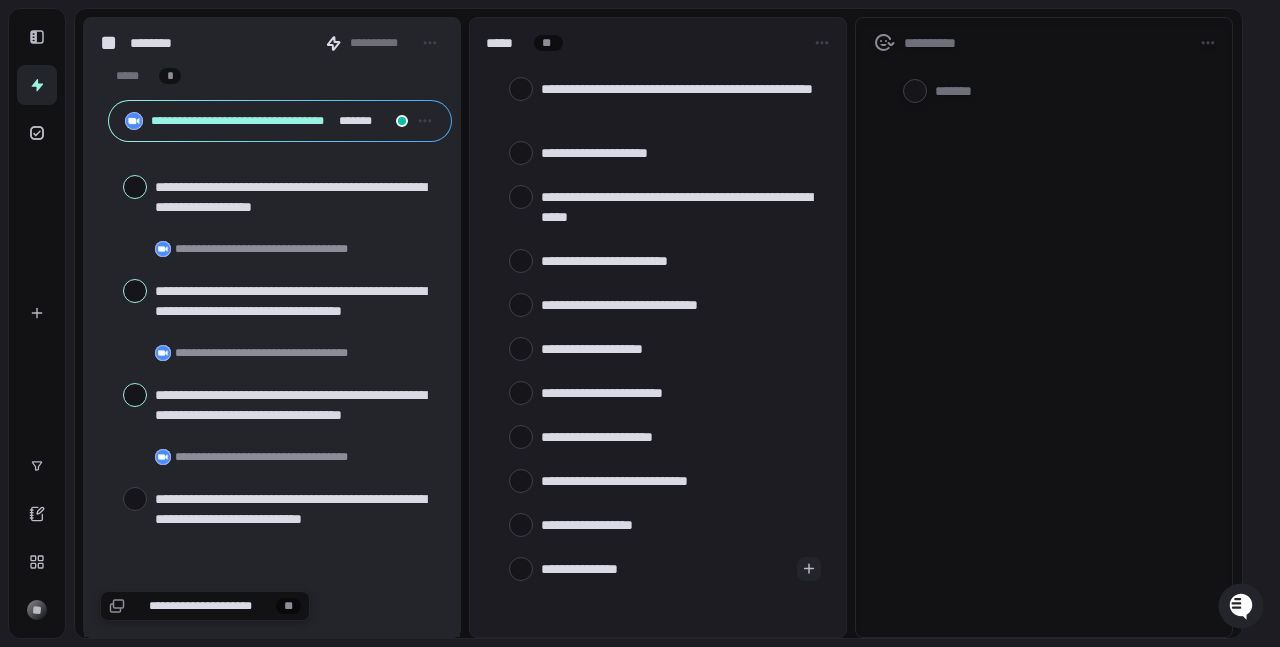 type on "**********" 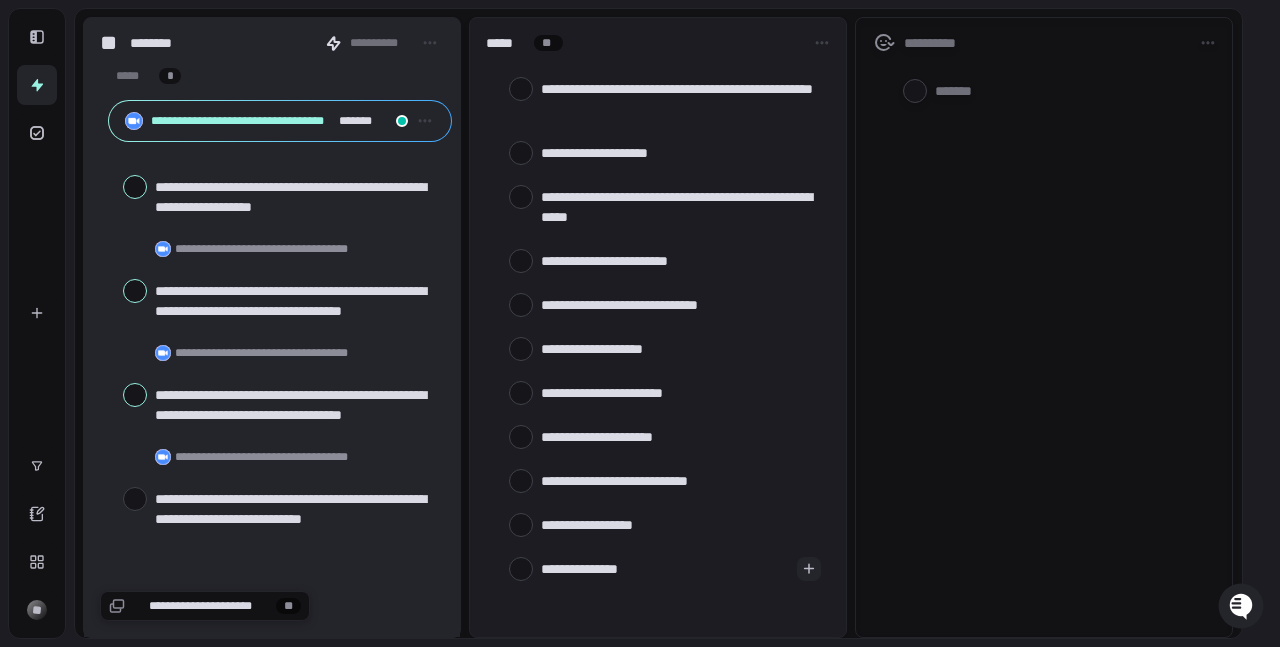 type on "*" 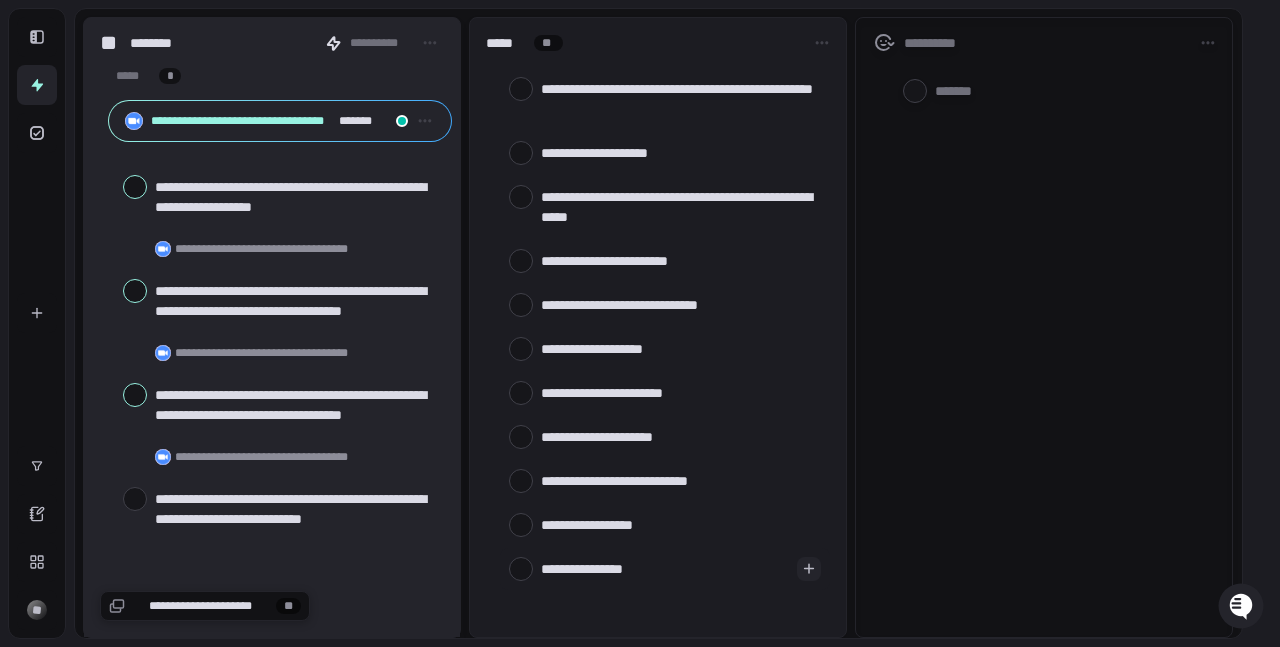 type on "**********" 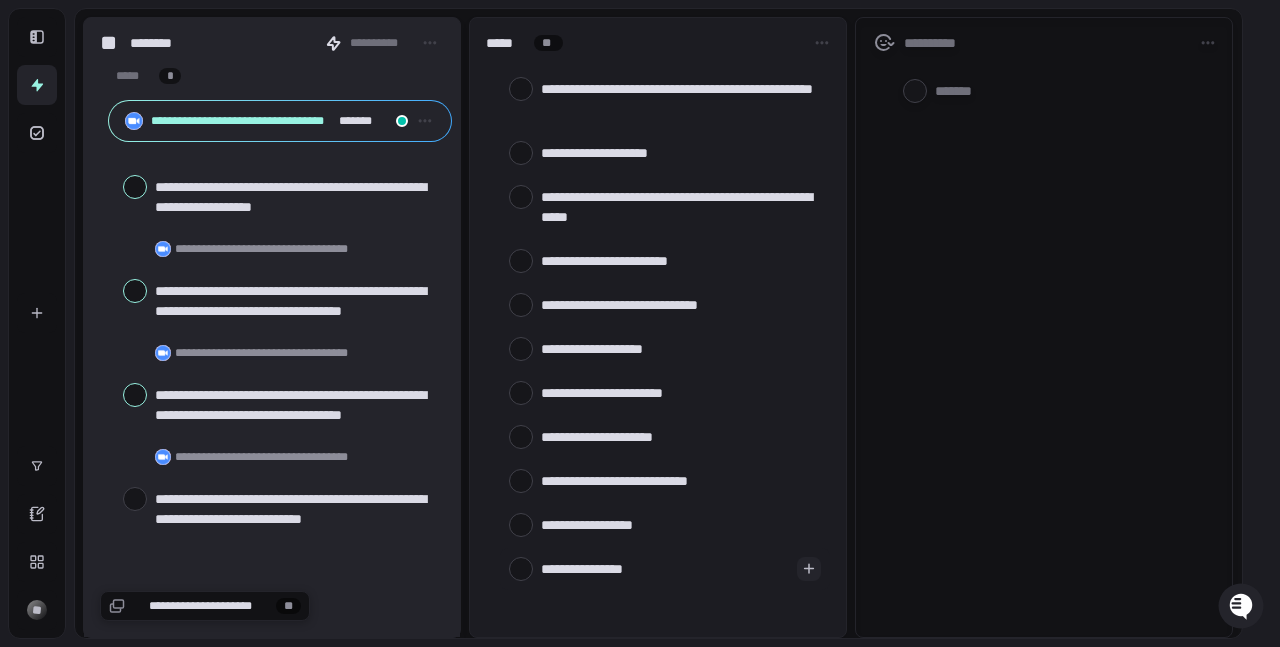 type on "*" 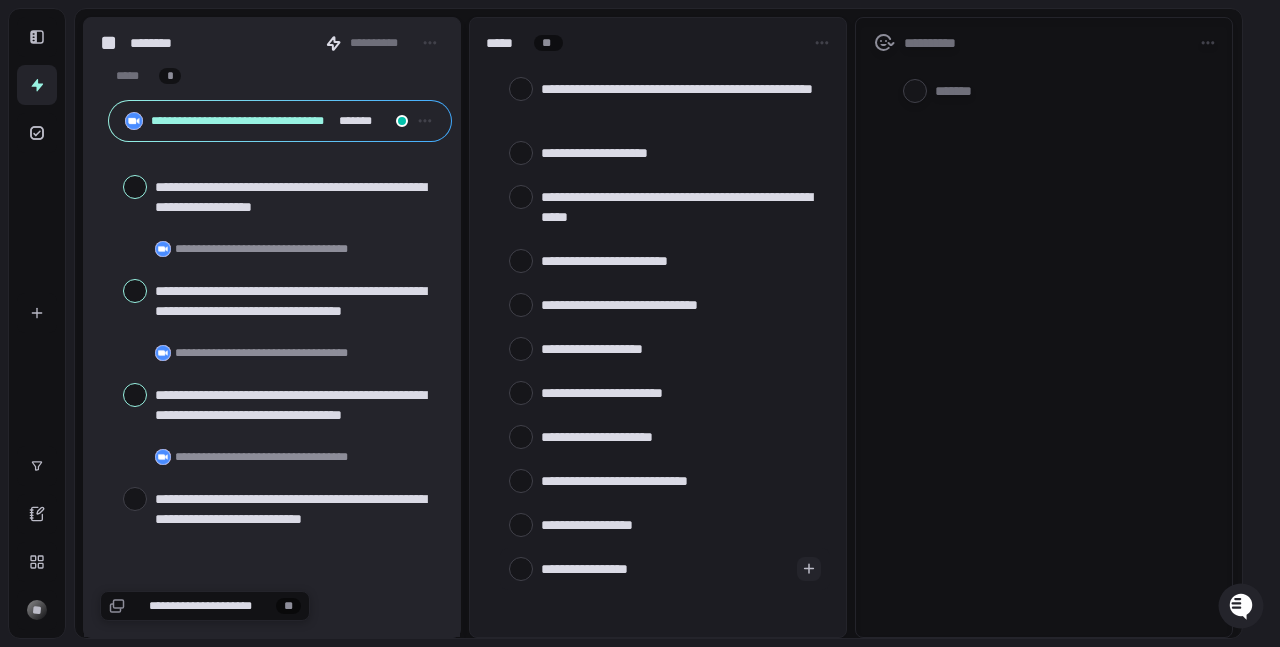 type on "**********" 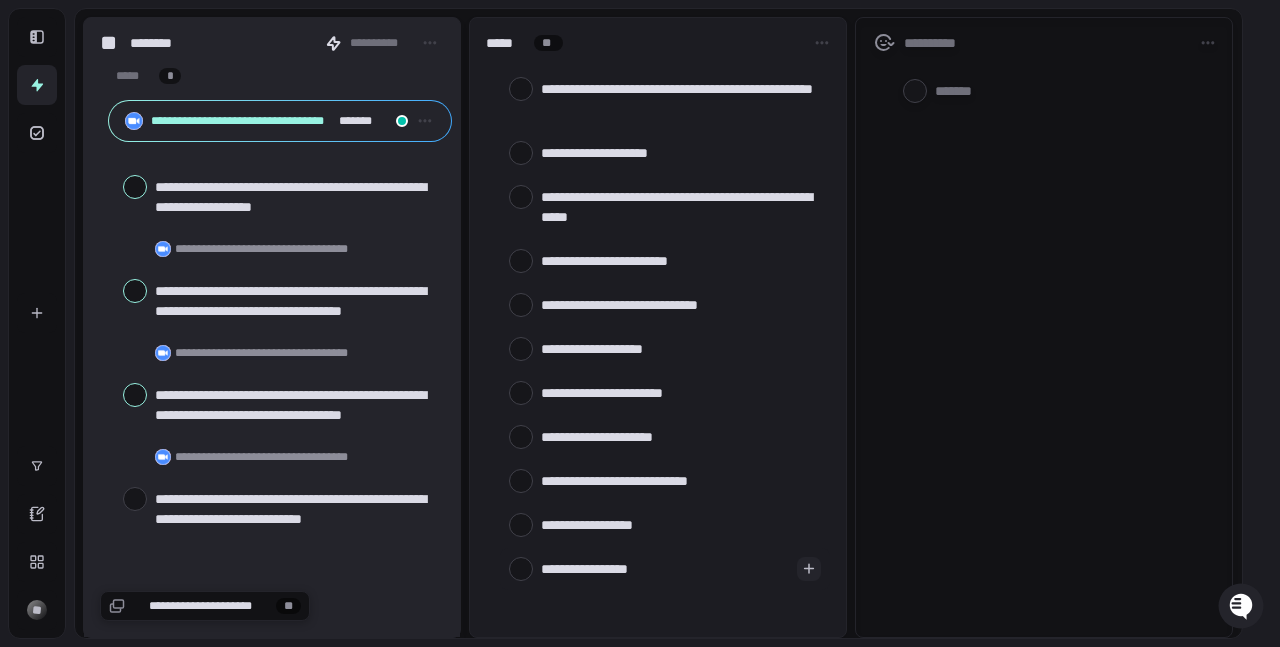 type on "*" 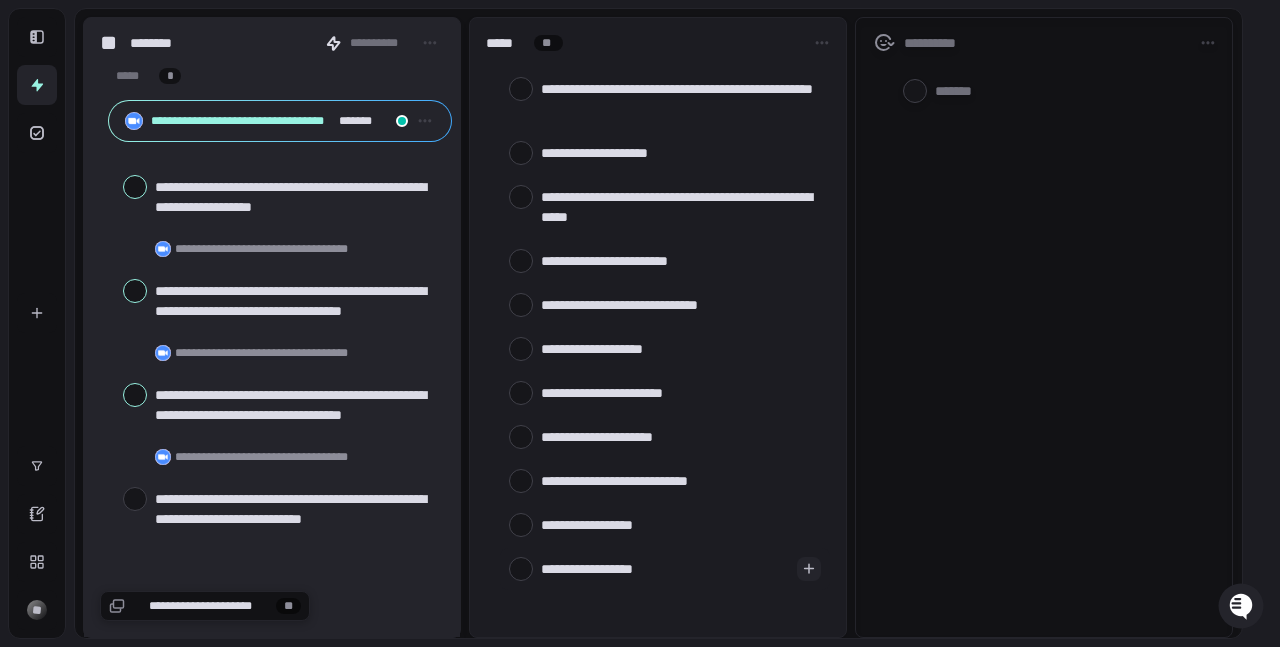 type on "**********" 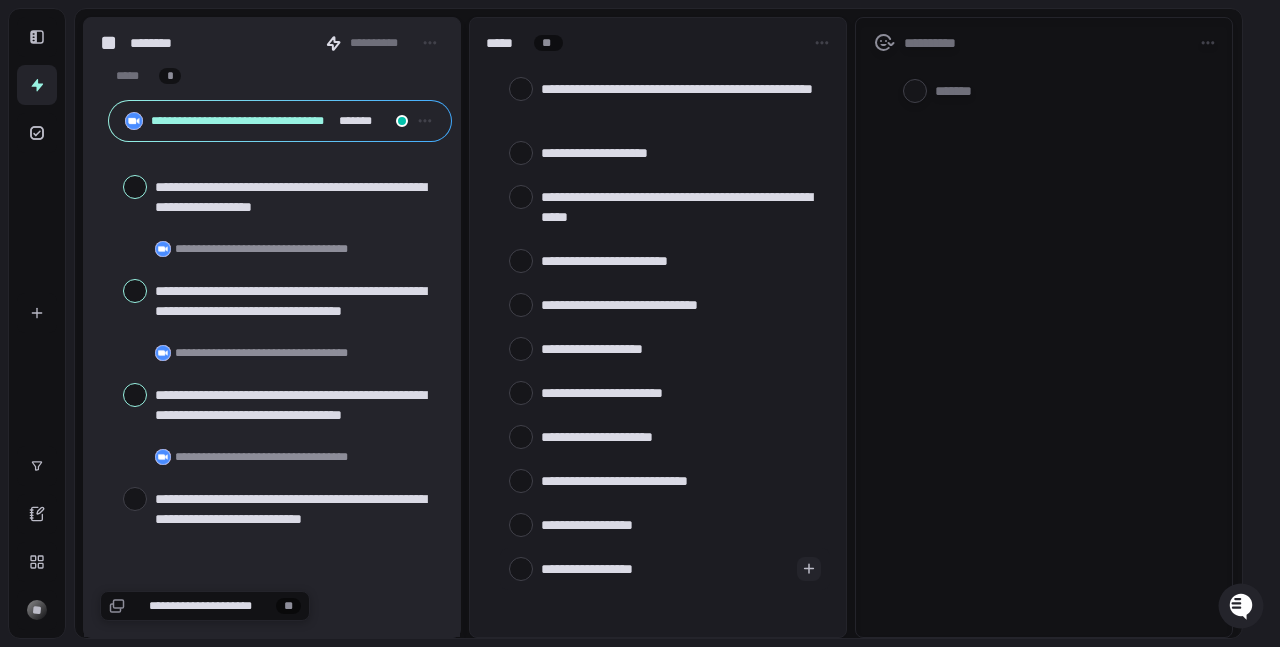 type on "*" 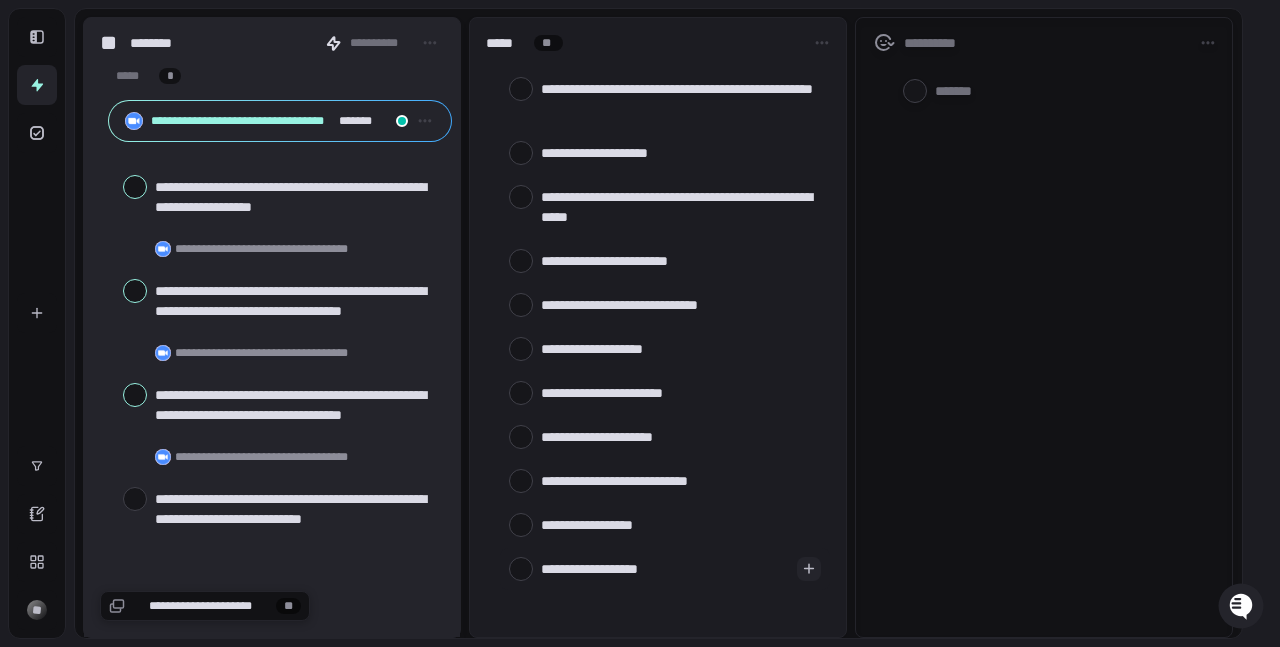 type on "**********" 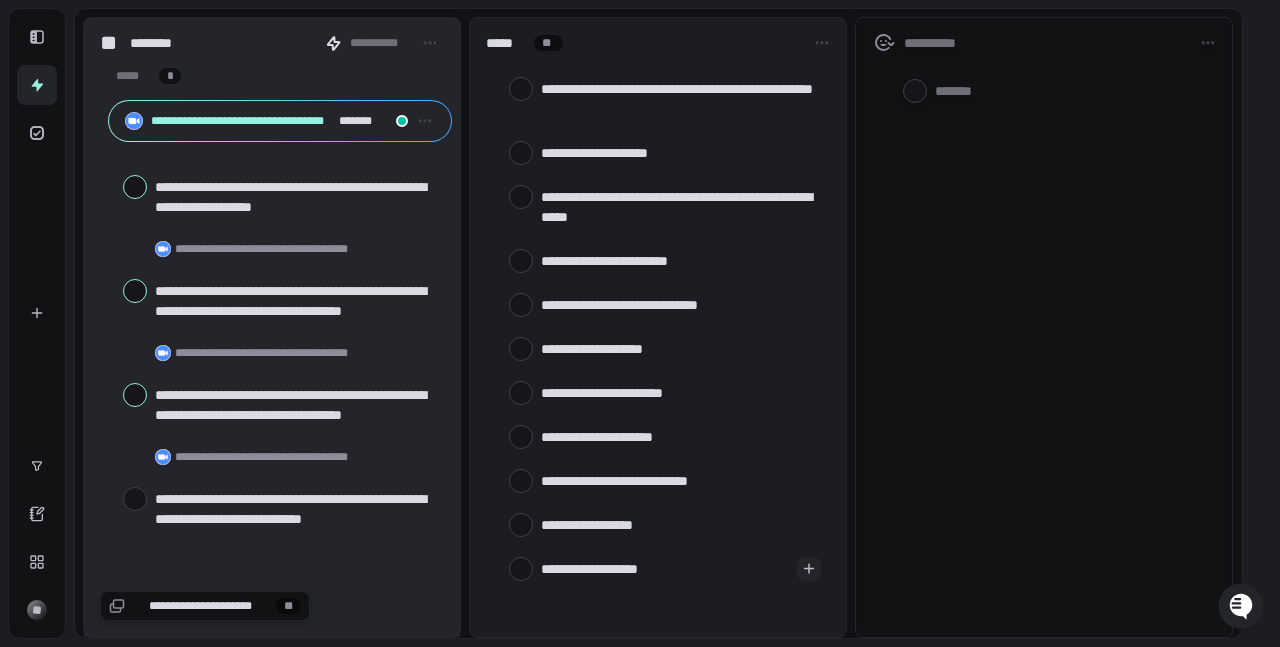 type on "*" 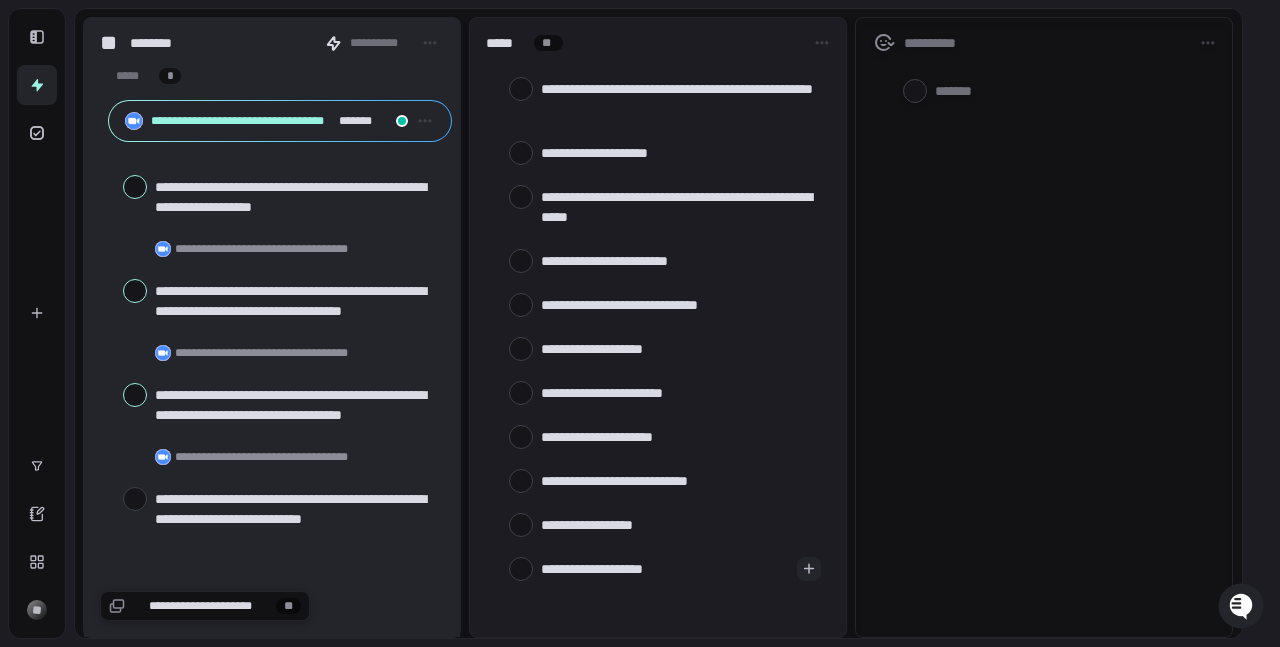 type 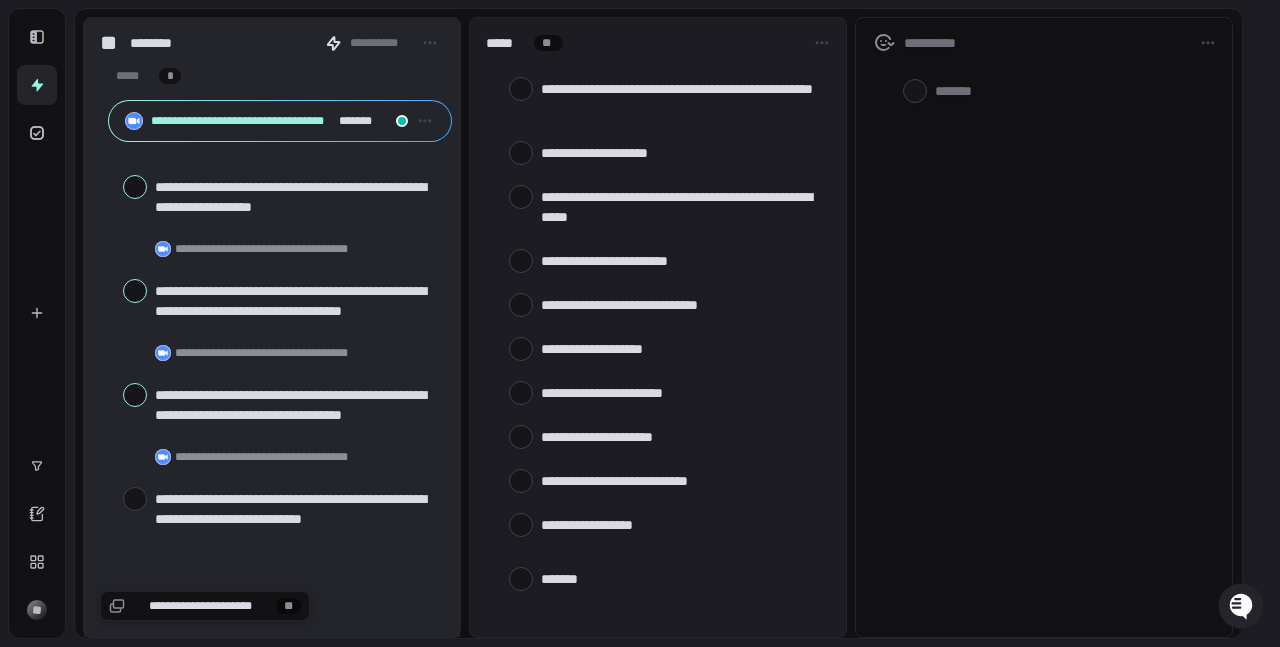 scroll, scrollTop: 34, scrollLeft: 0, axis: vertical 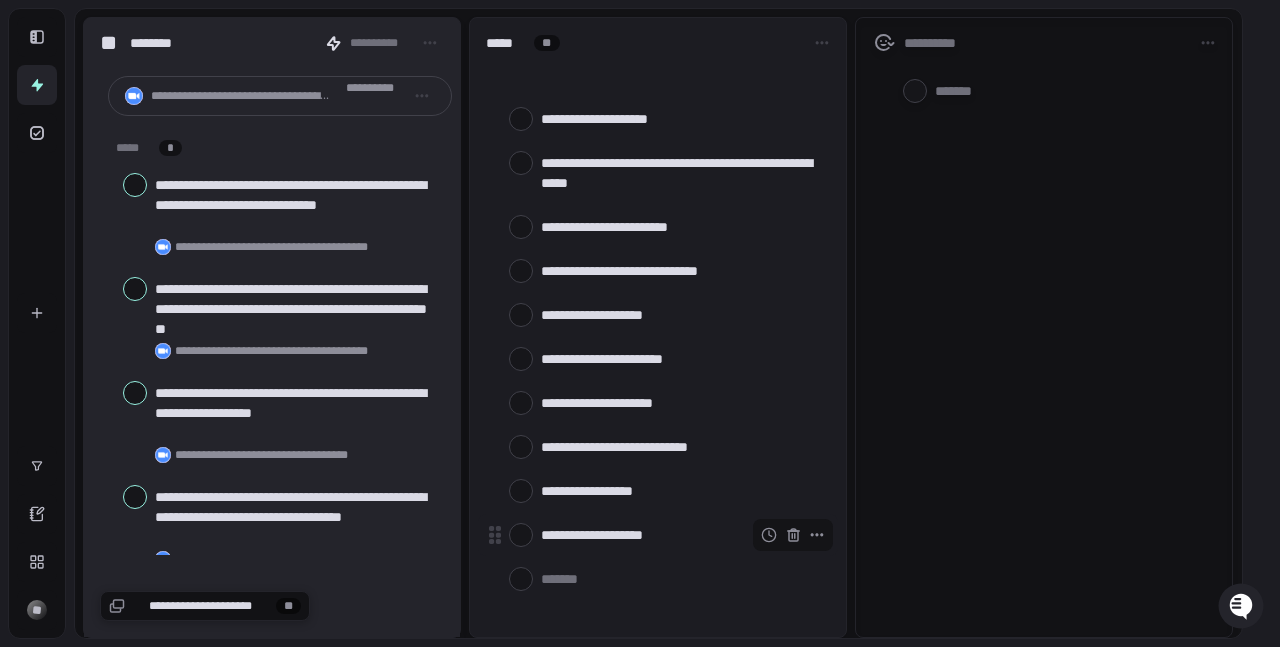type on "*" 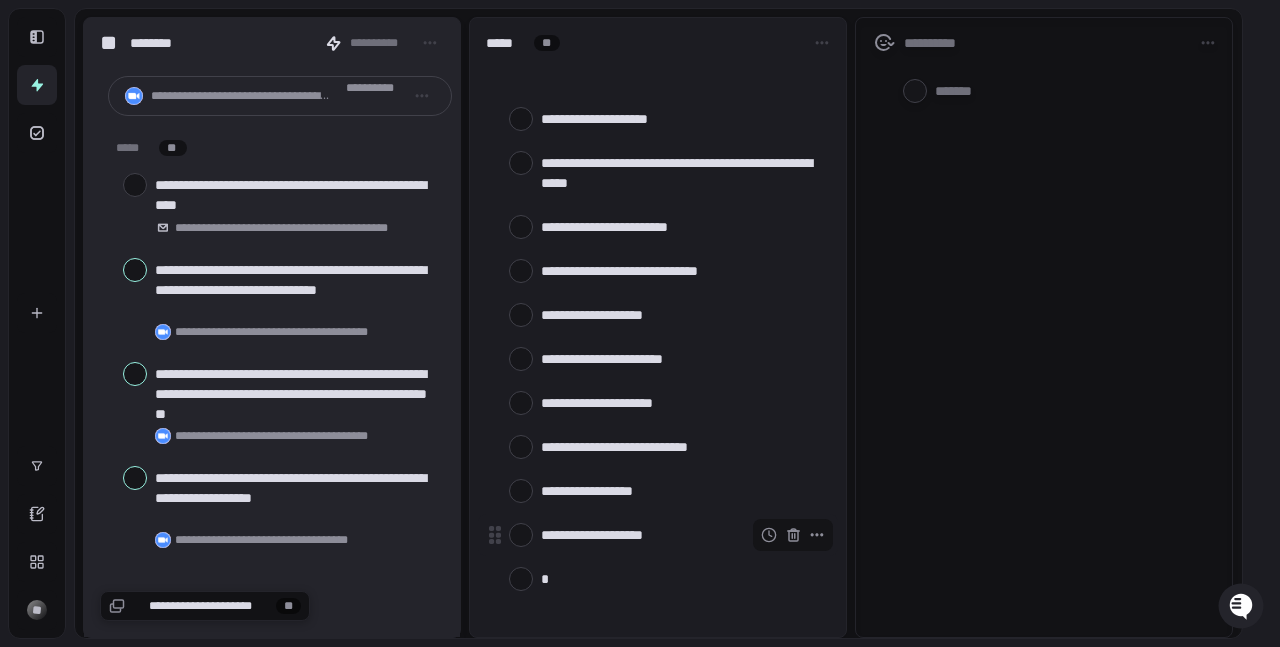 type on "**" 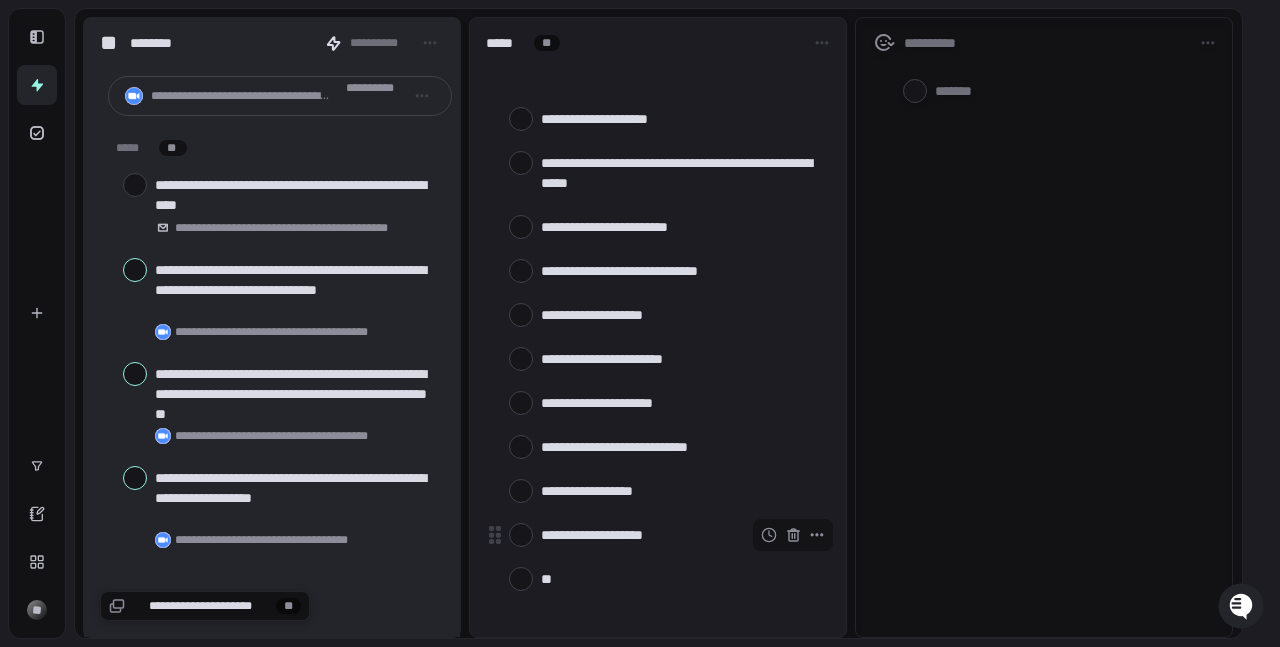 type on "*" 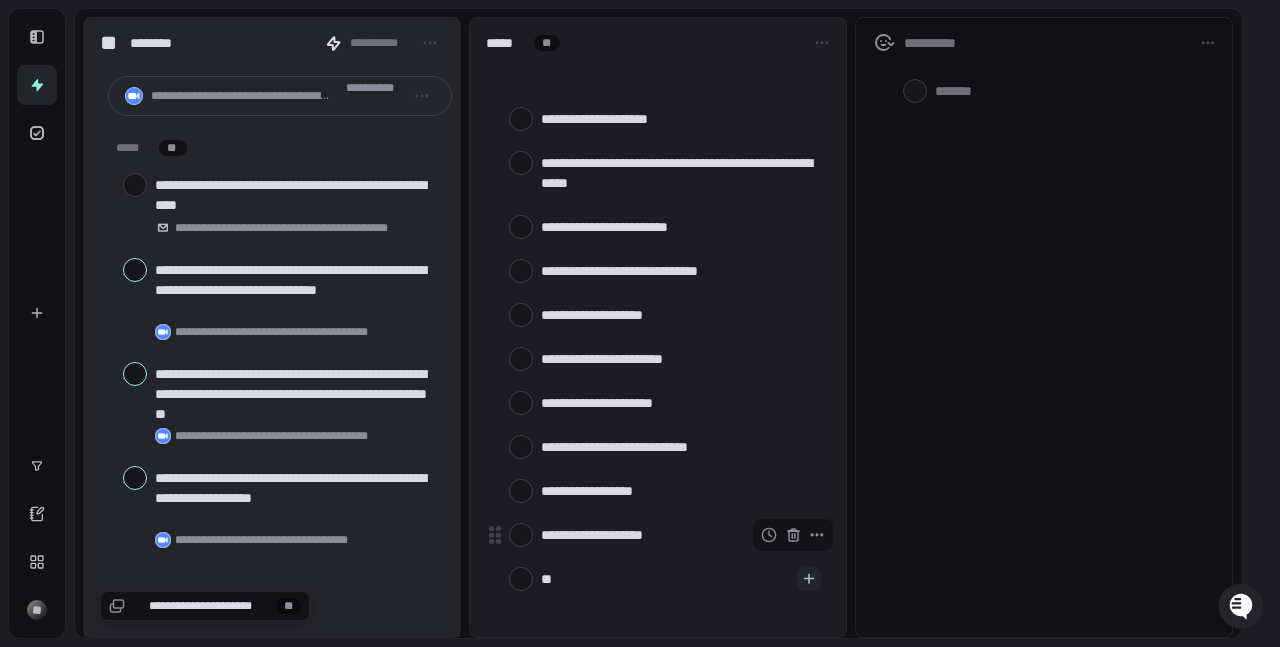 type on "**" 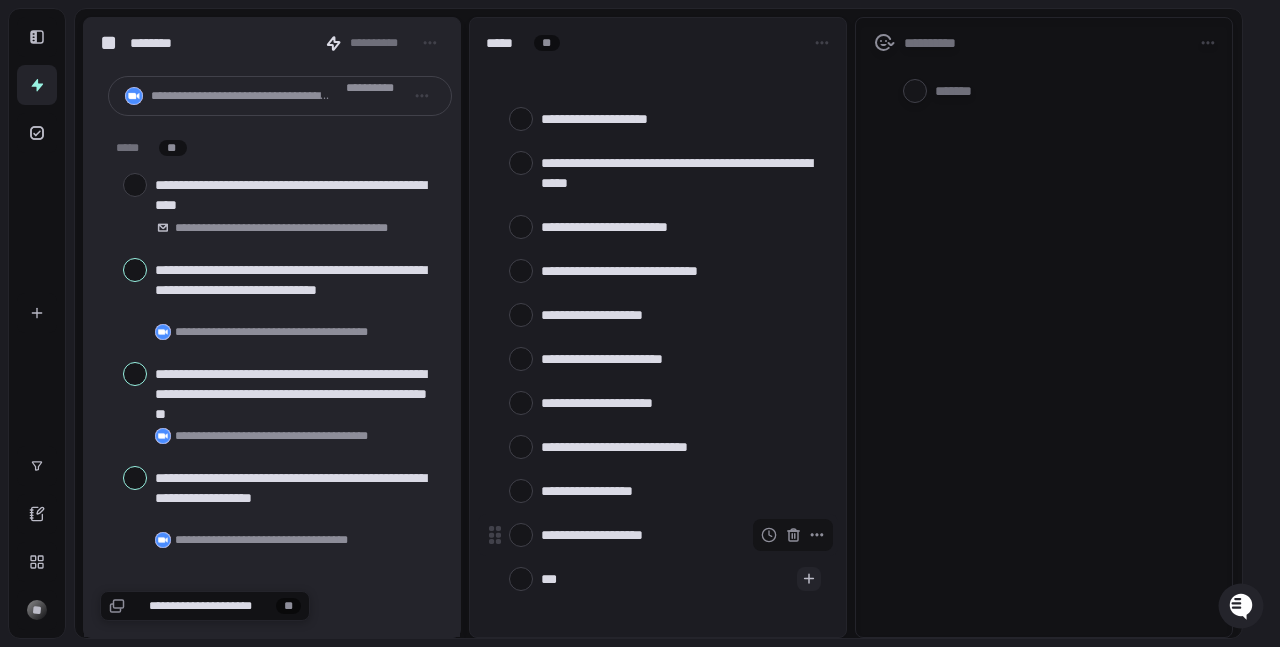 type on "****" 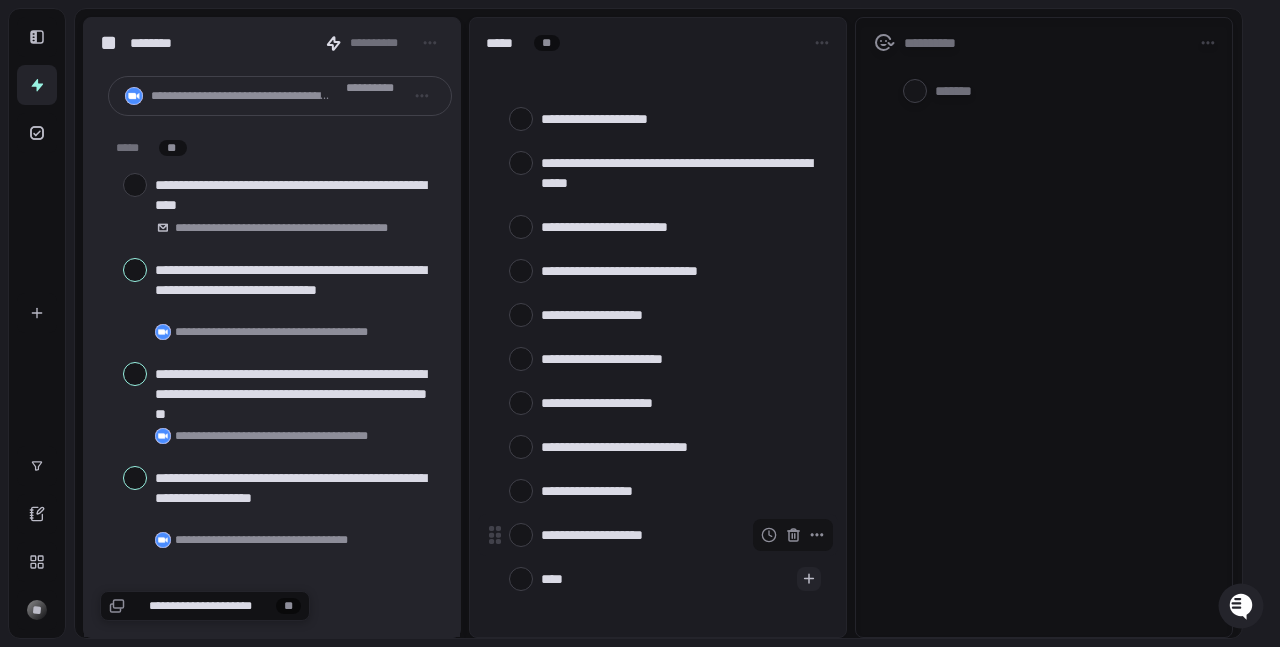 type on "*****" 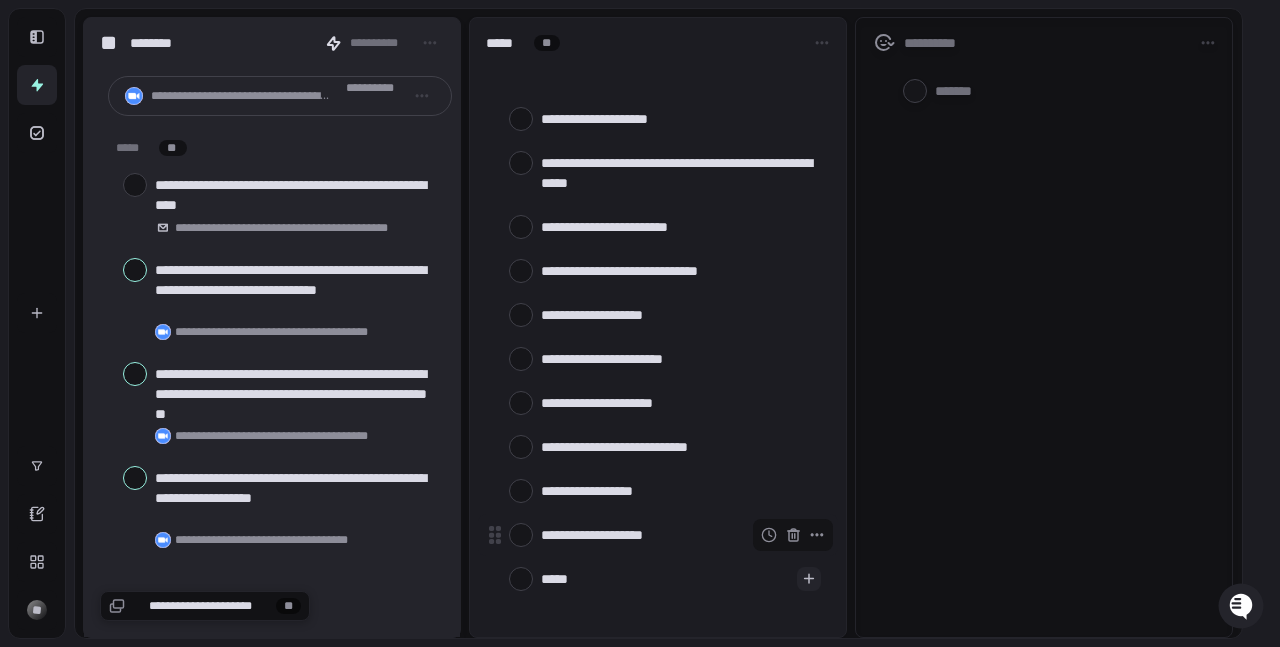 type on "******" 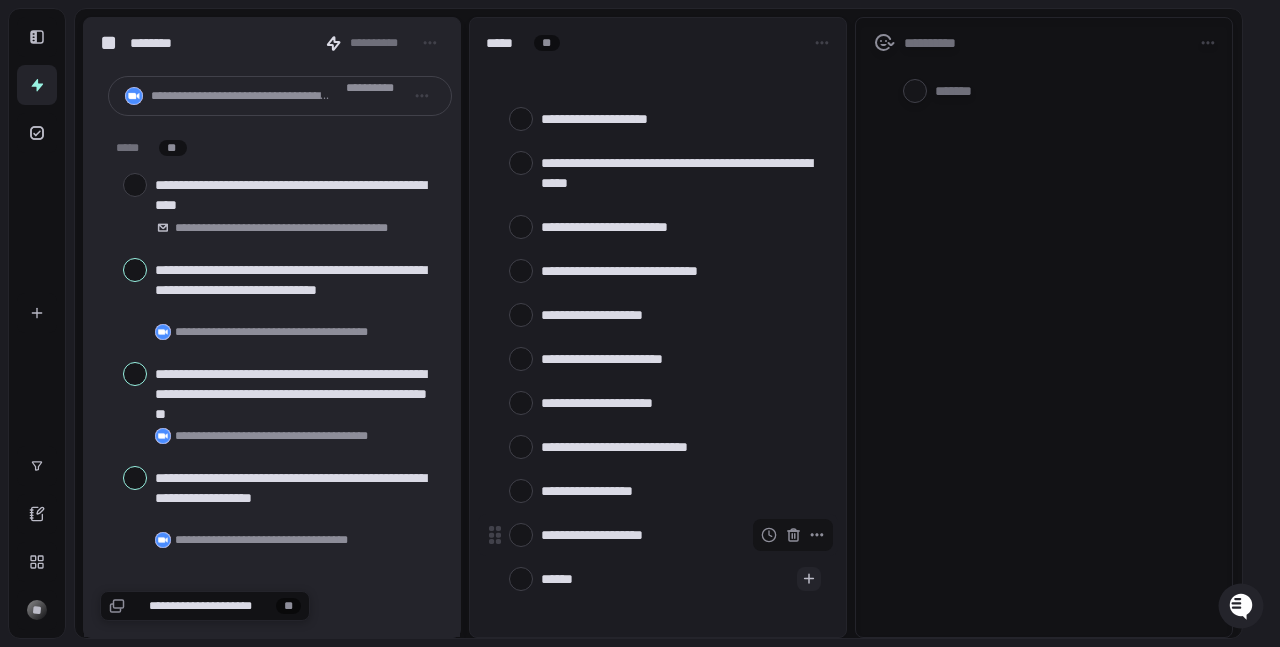 type on "*******" 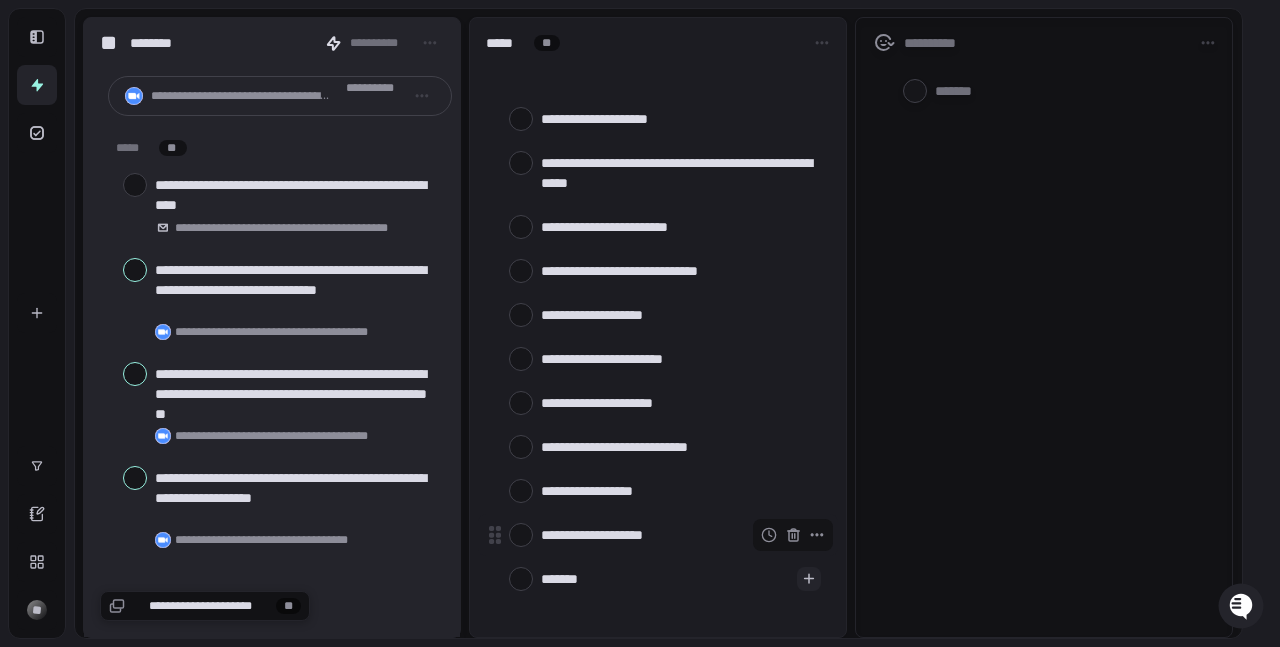 type on "********" 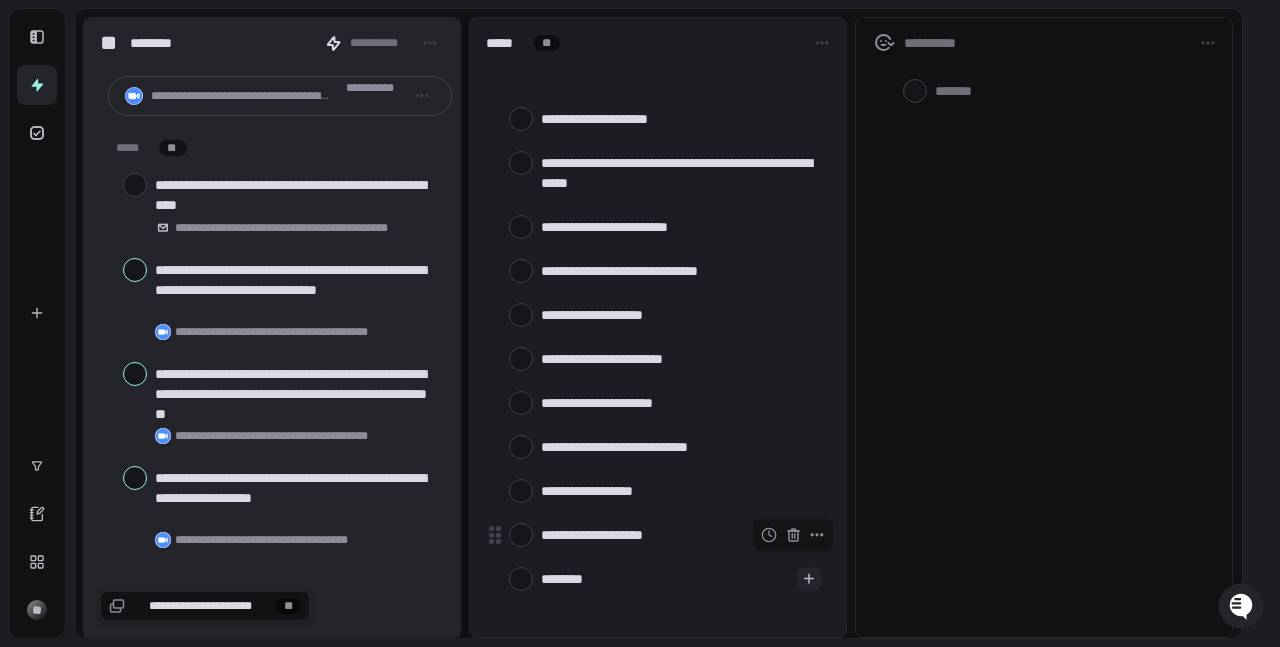 type on "*********" 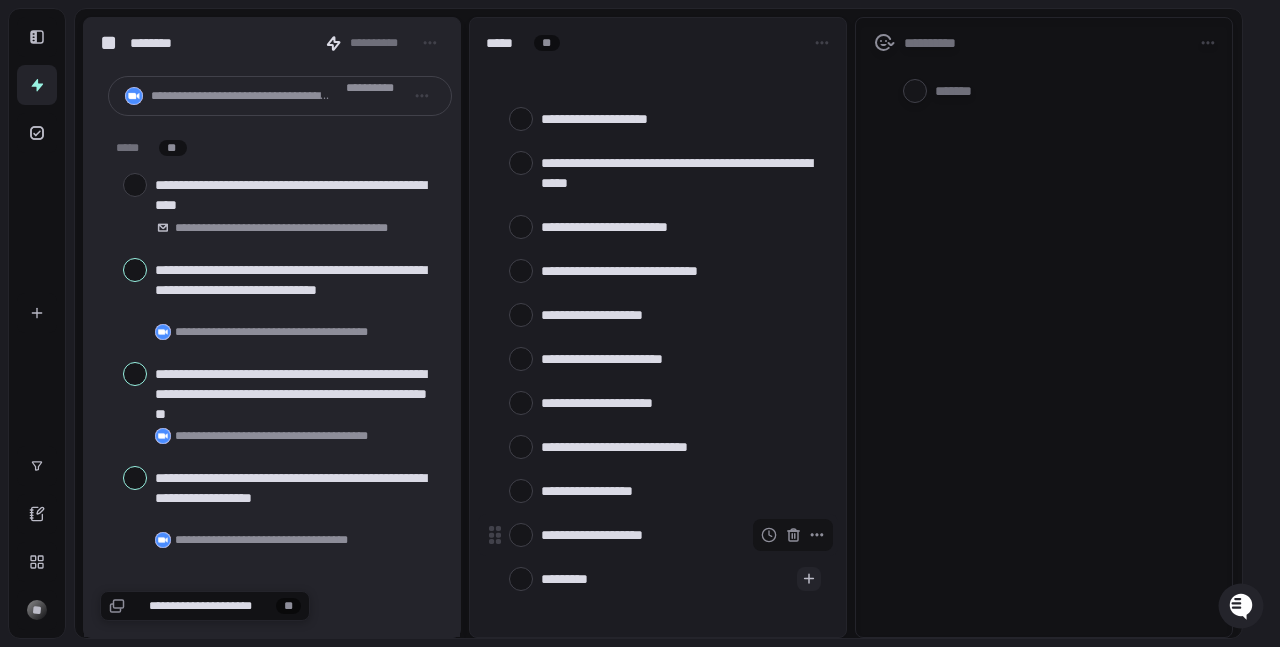 type on "**********" 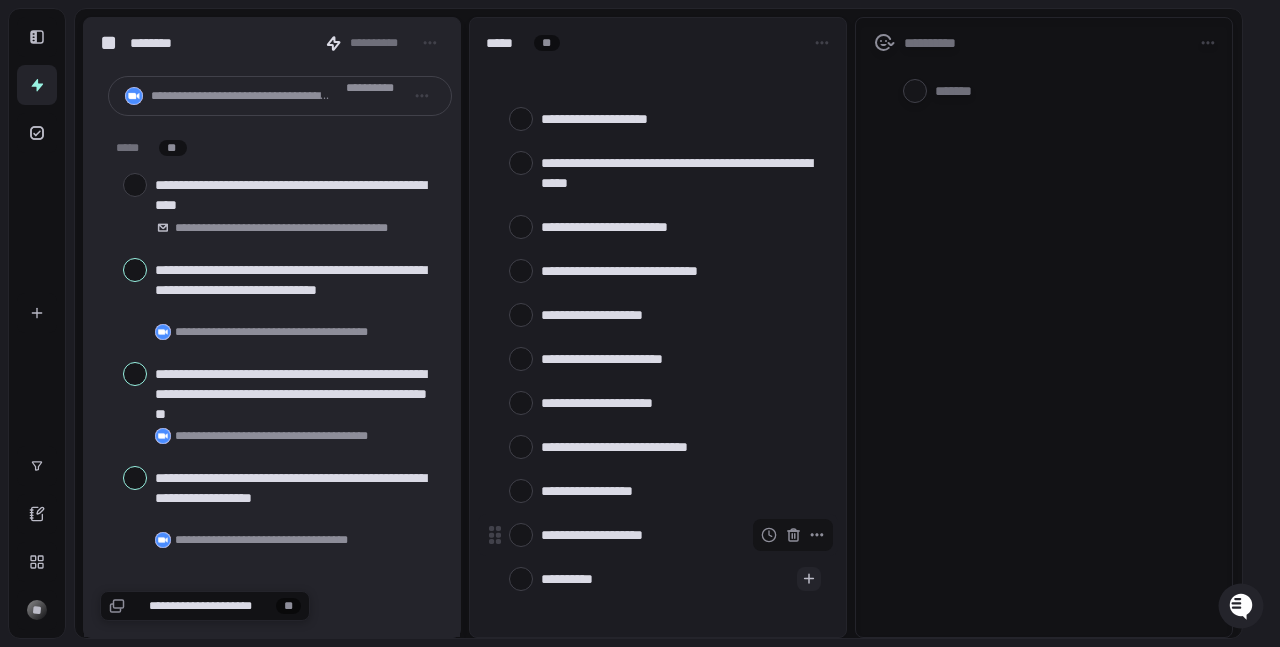 type on "**********" 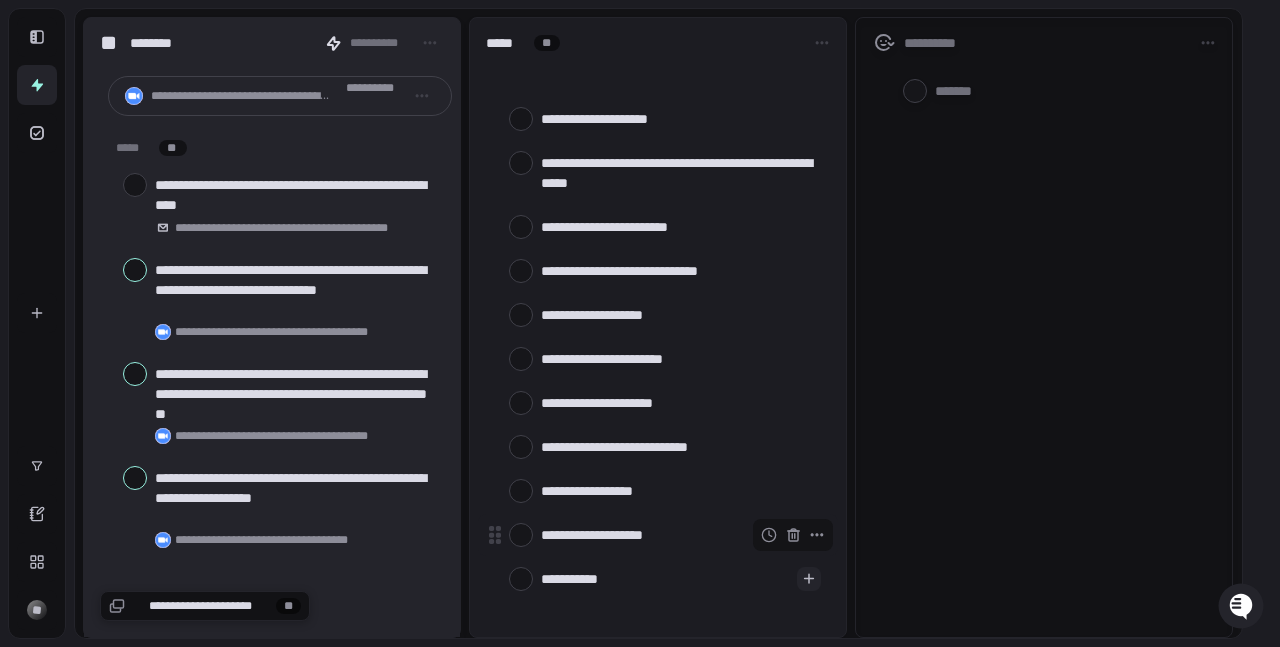 type on "**********" 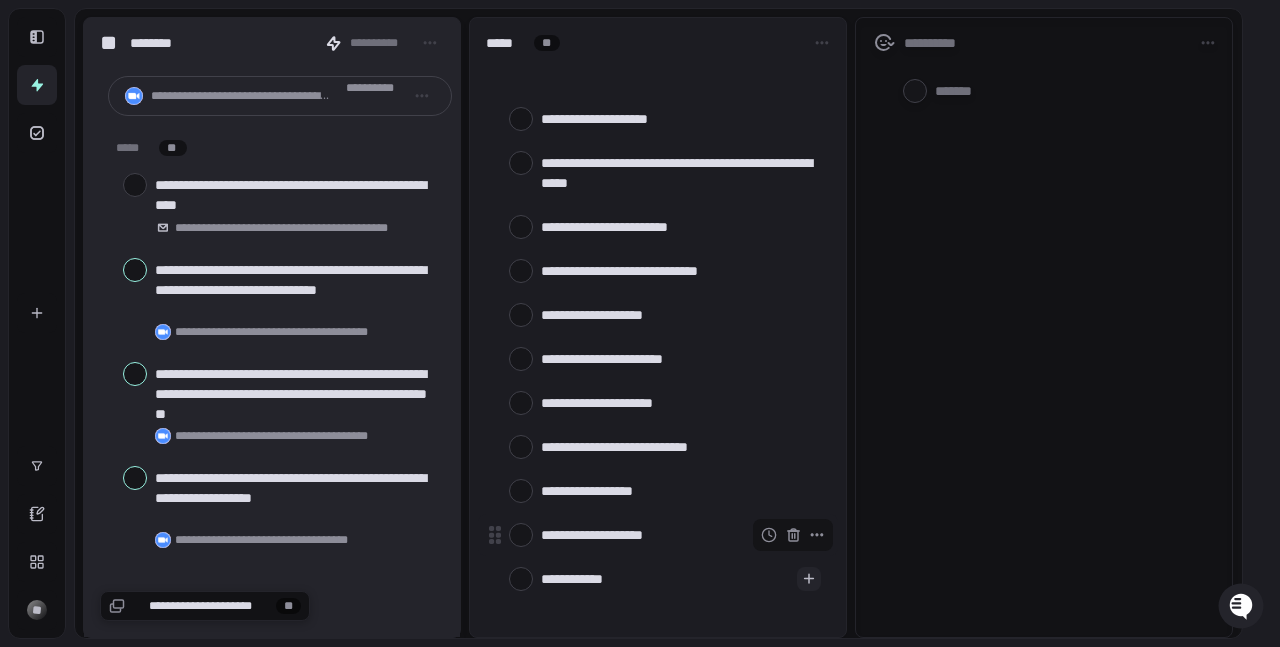 type on "**********" 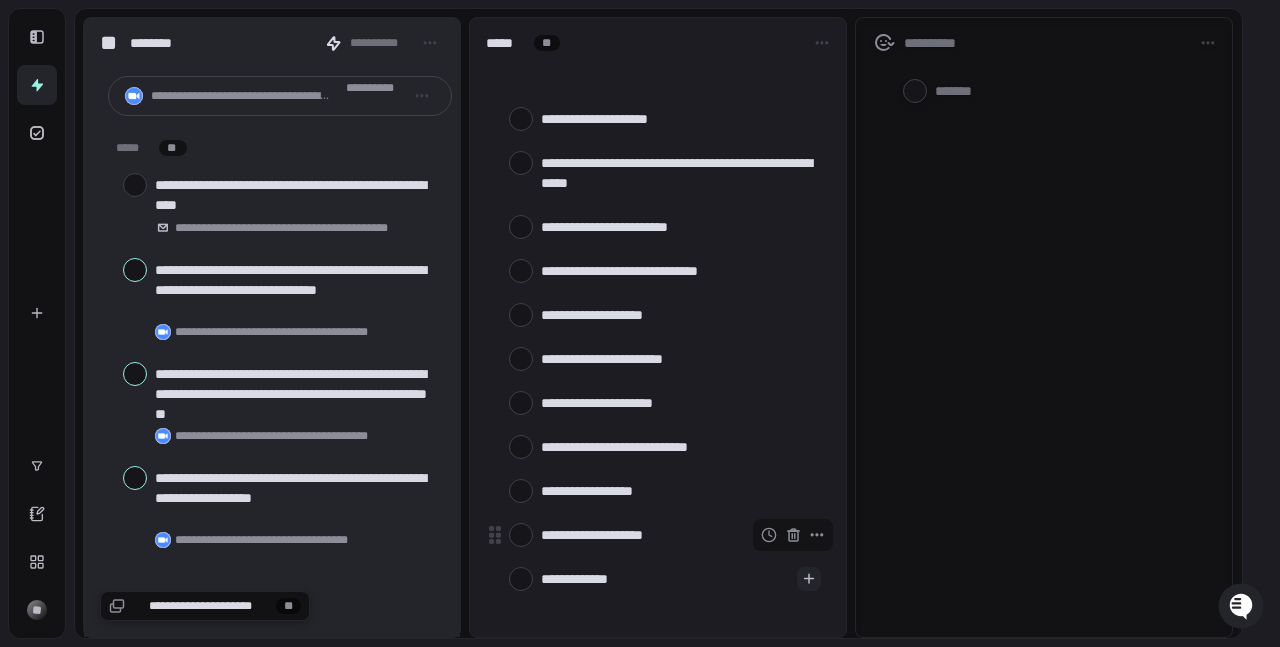 type on "**********" 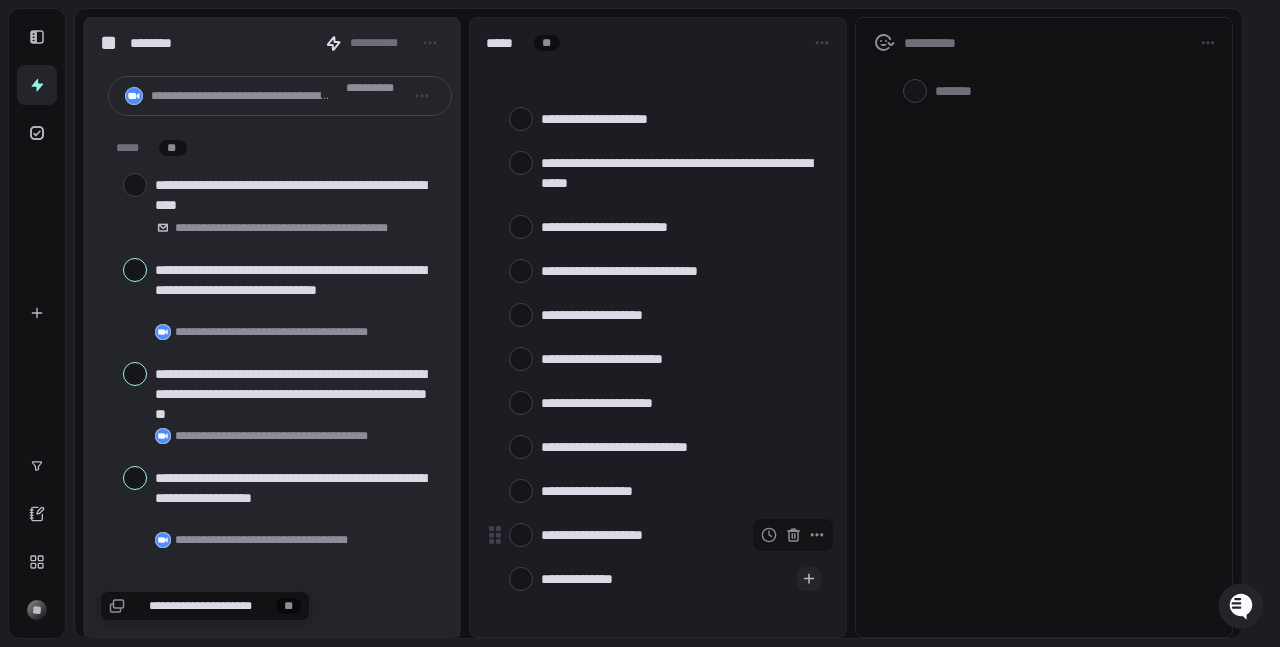 type on "**********" 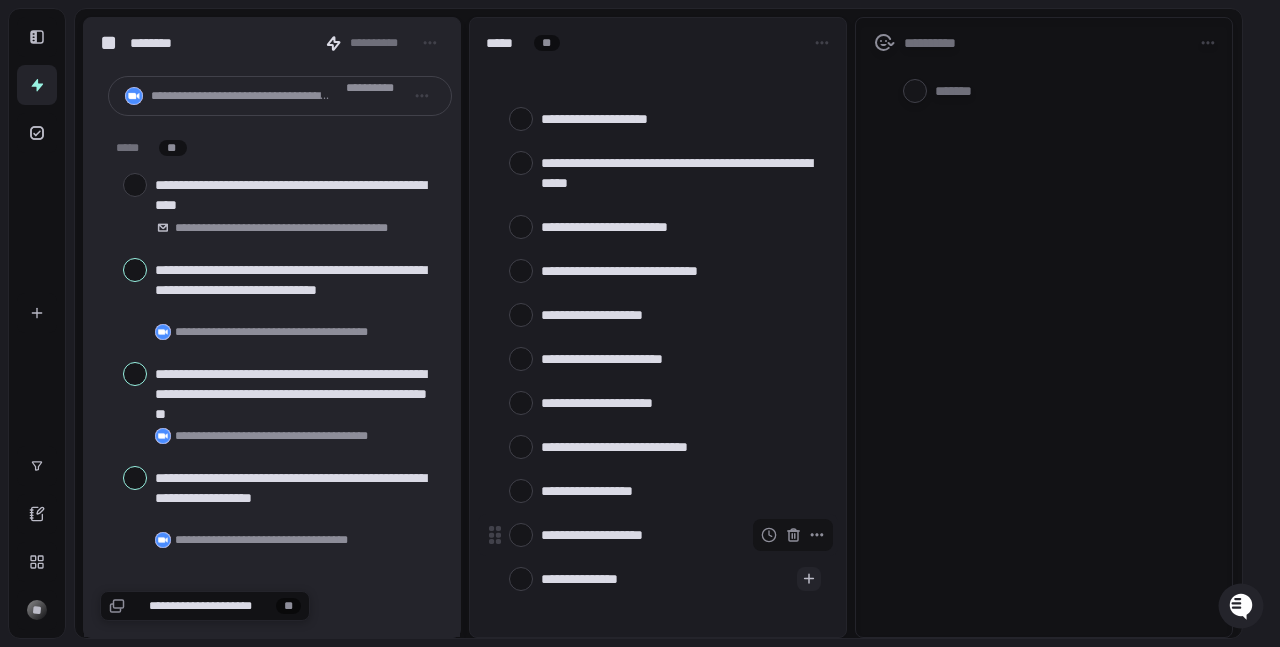 type on "**********" 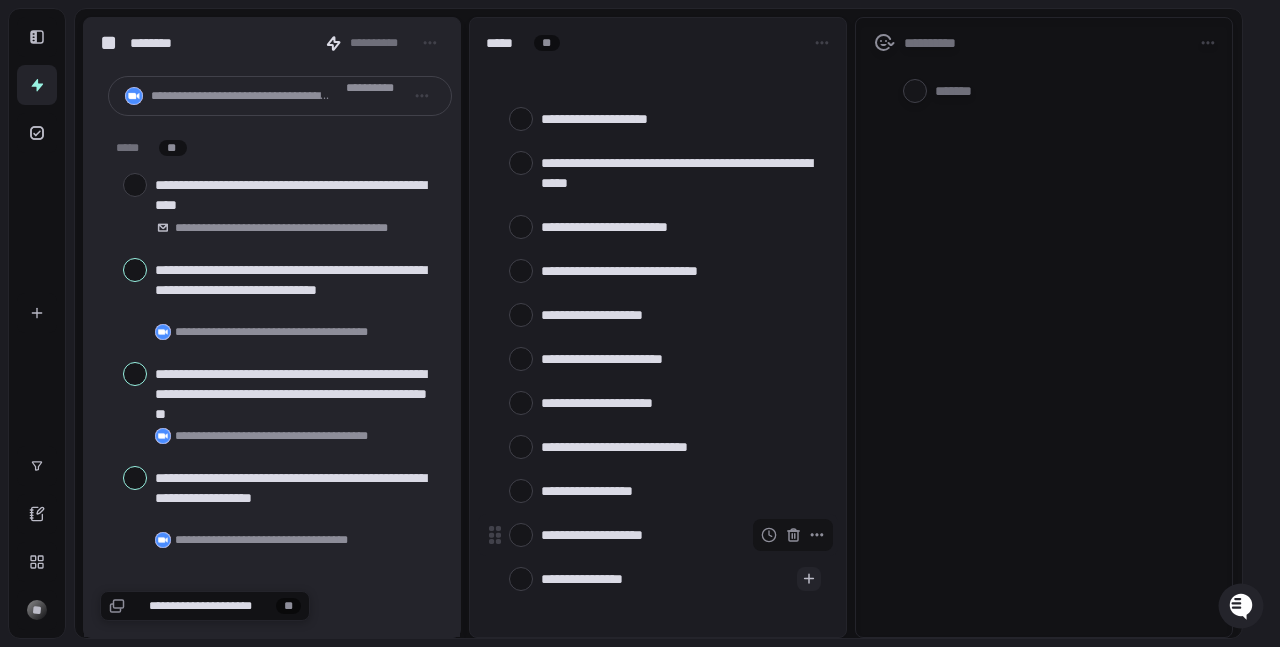 type on "**********" 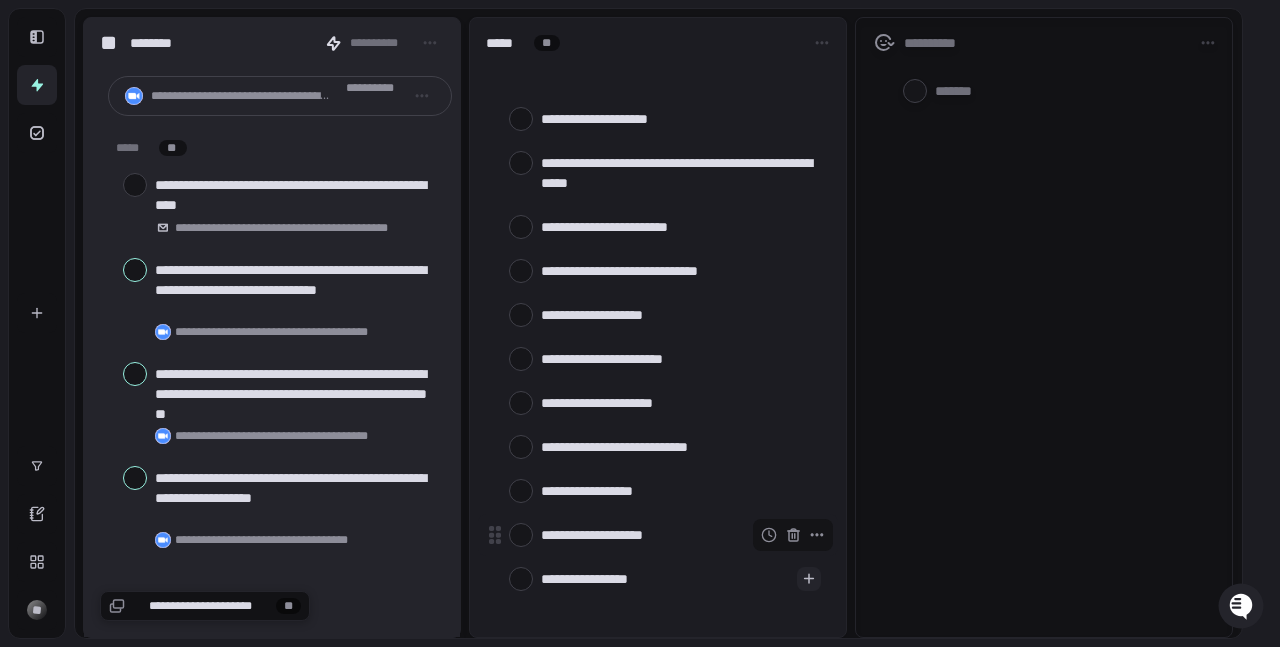 type on "*" 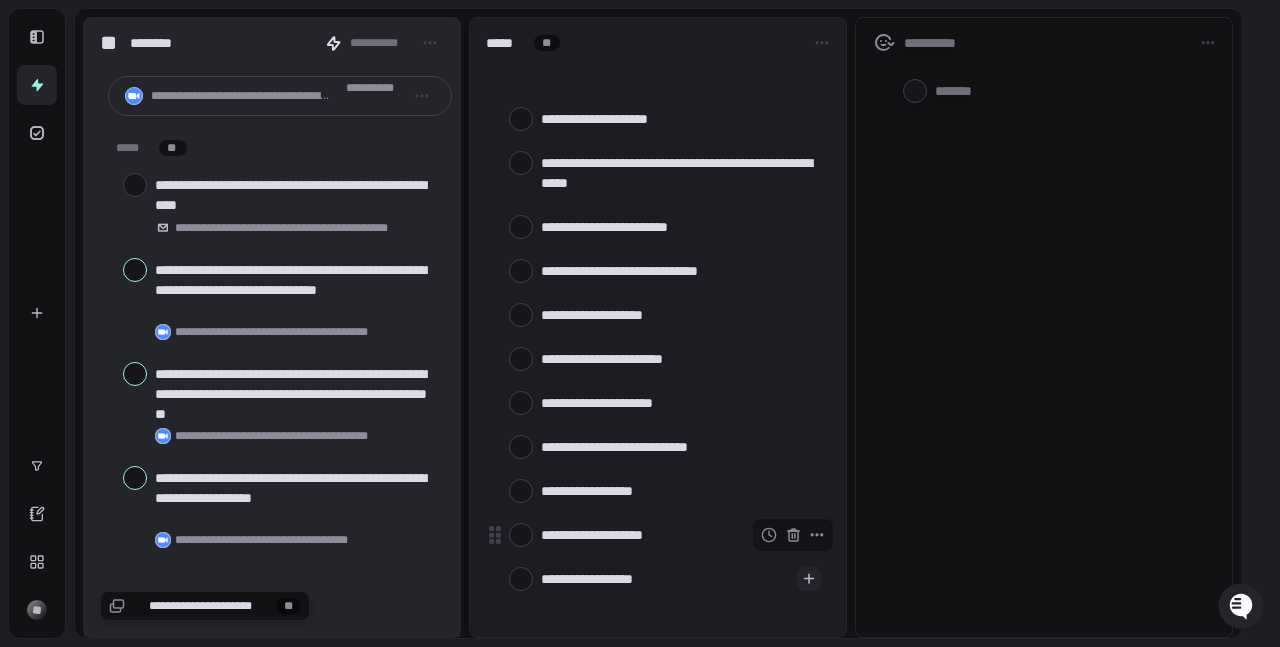 type on "**********" 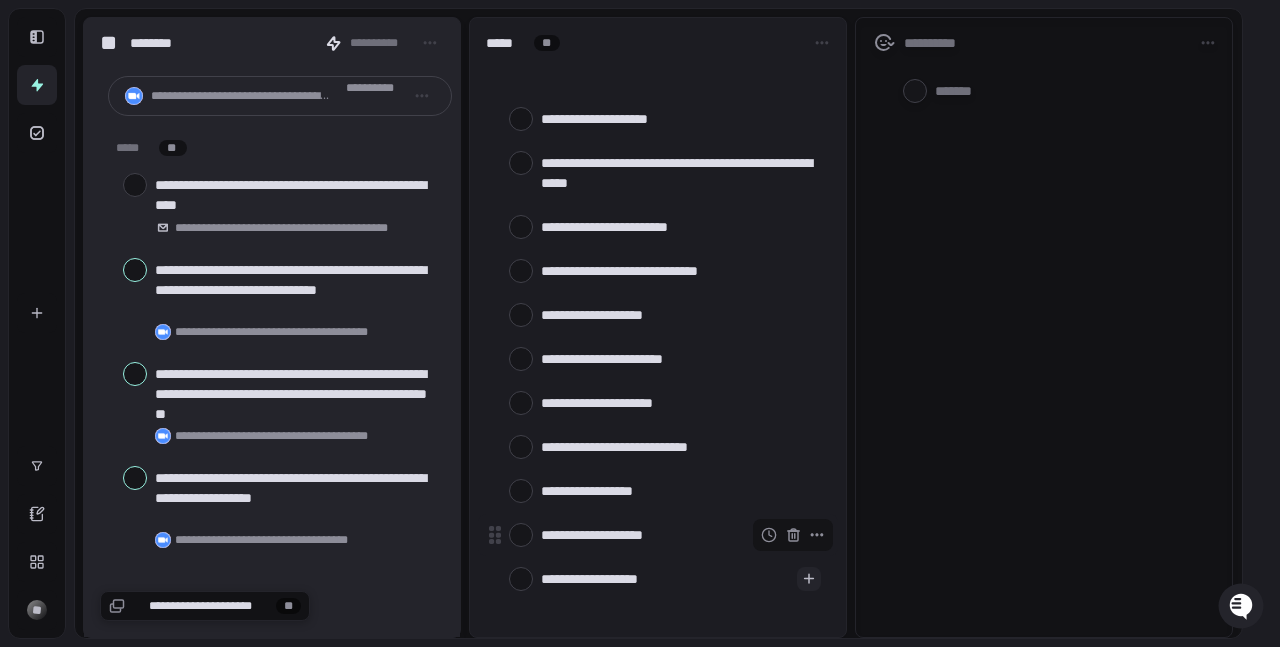 type on "**********" 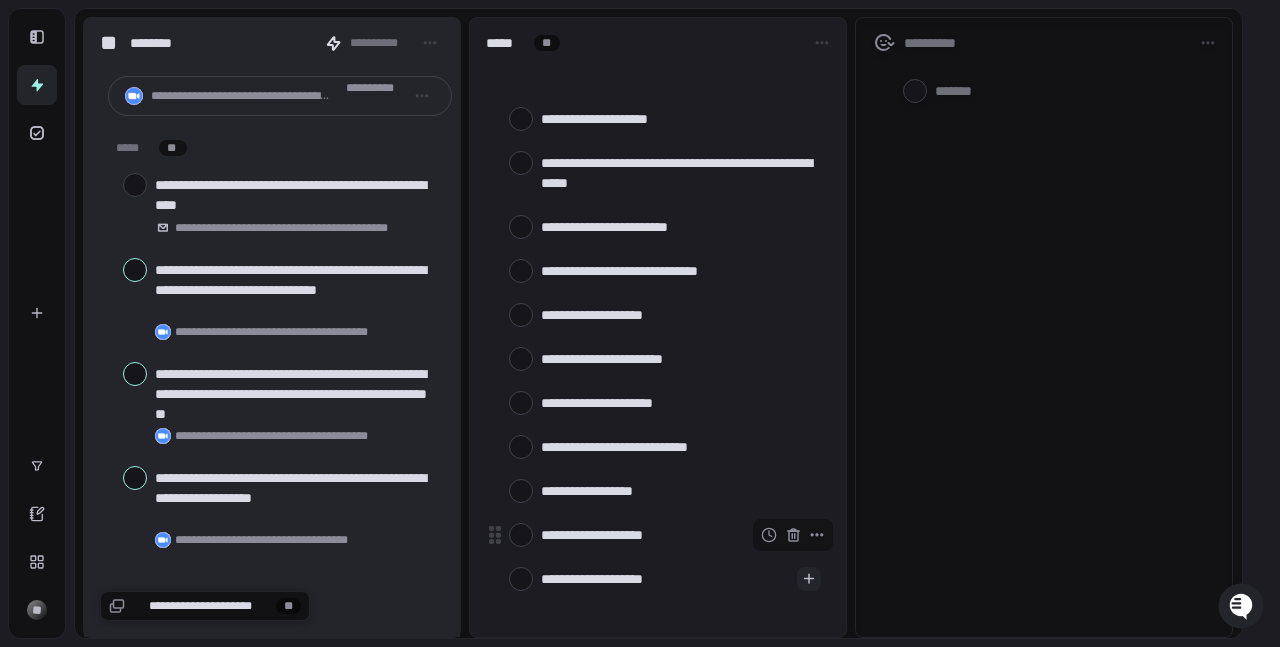 type on "**********" 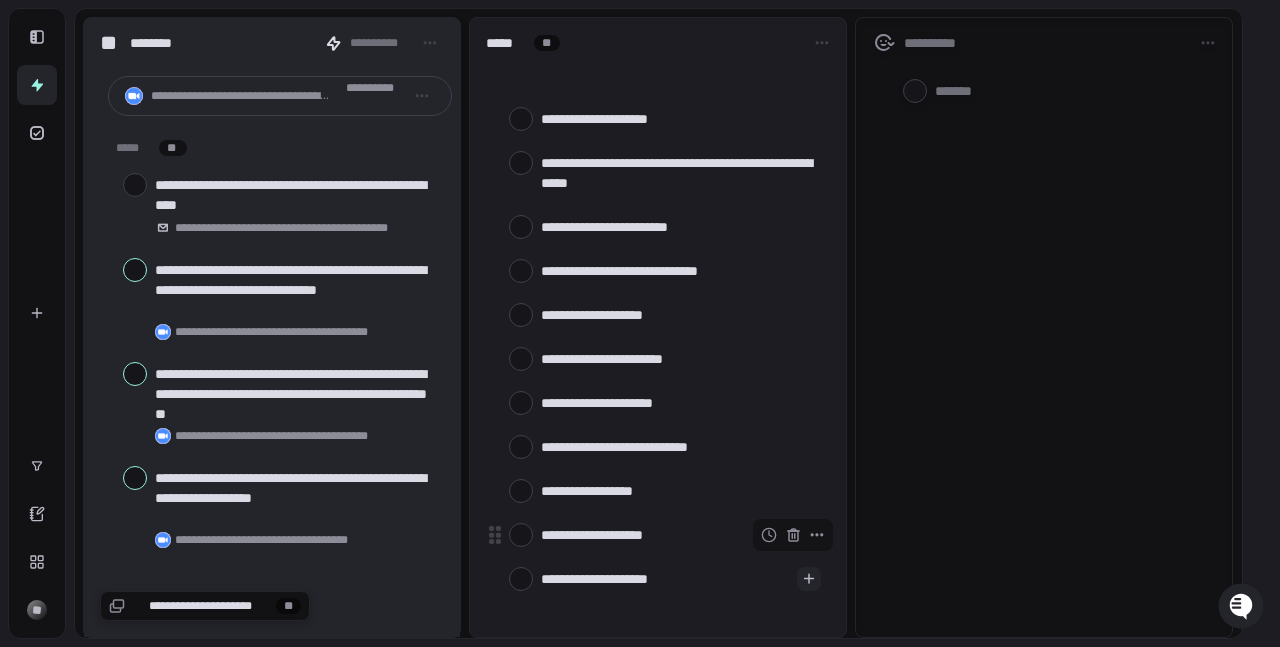 type on "**********" 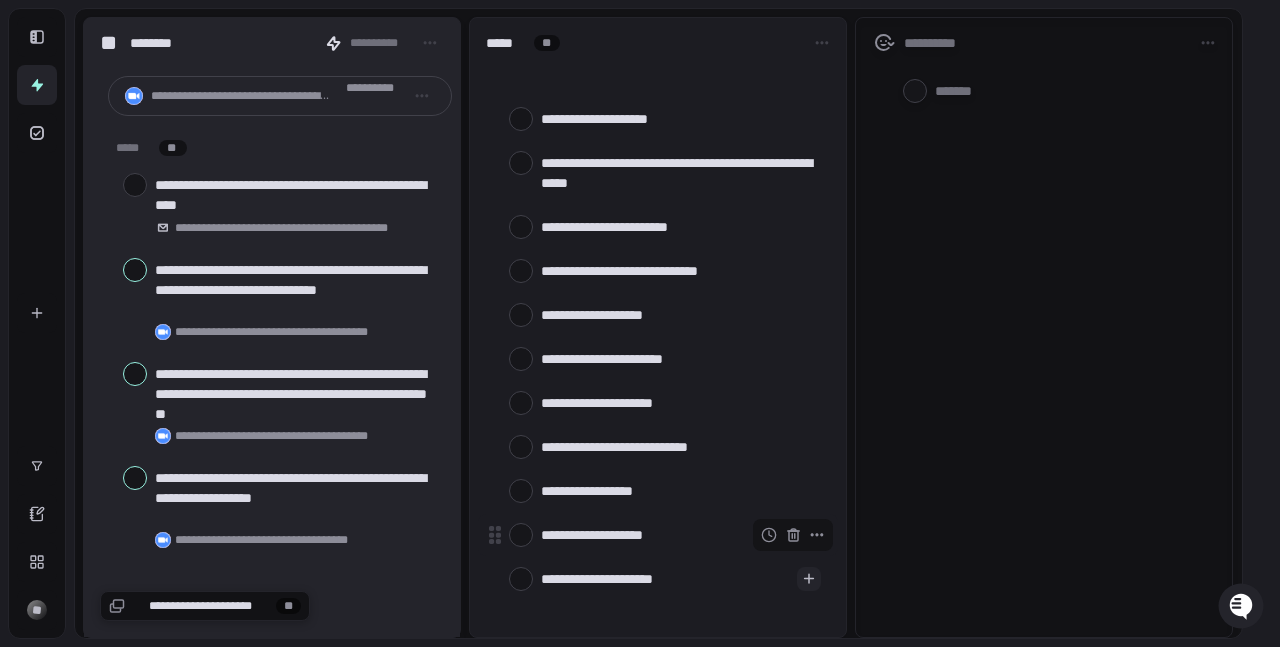 type on "**********" 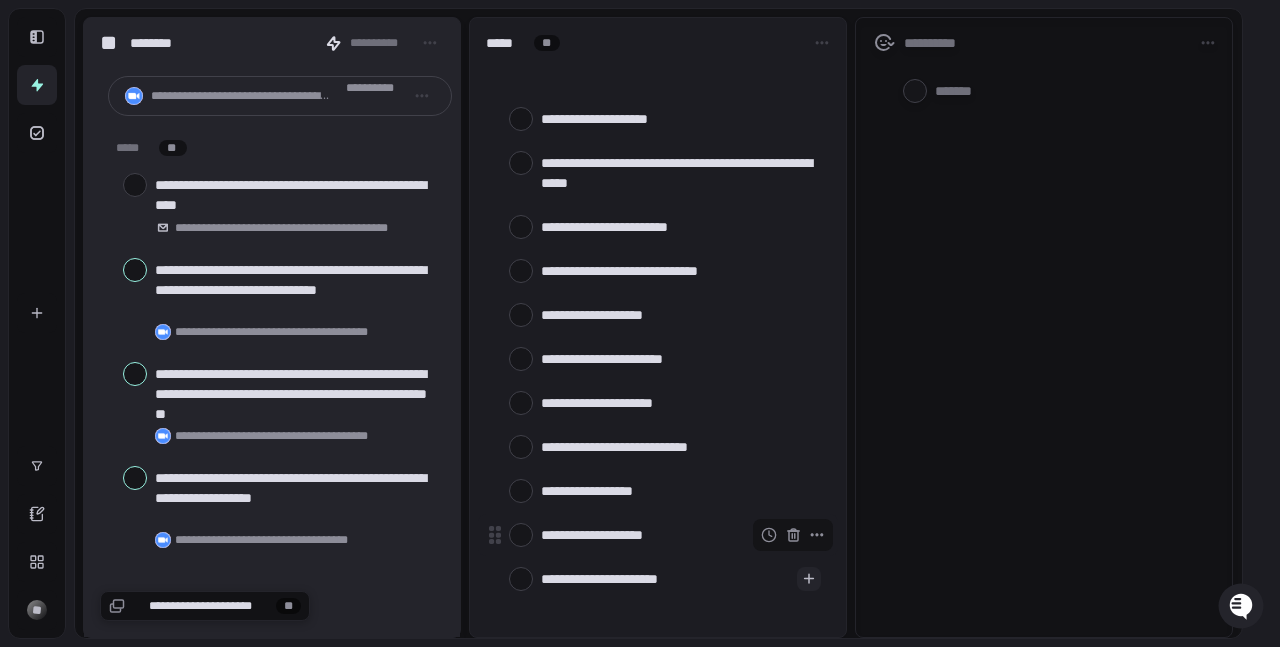 type on "**********" 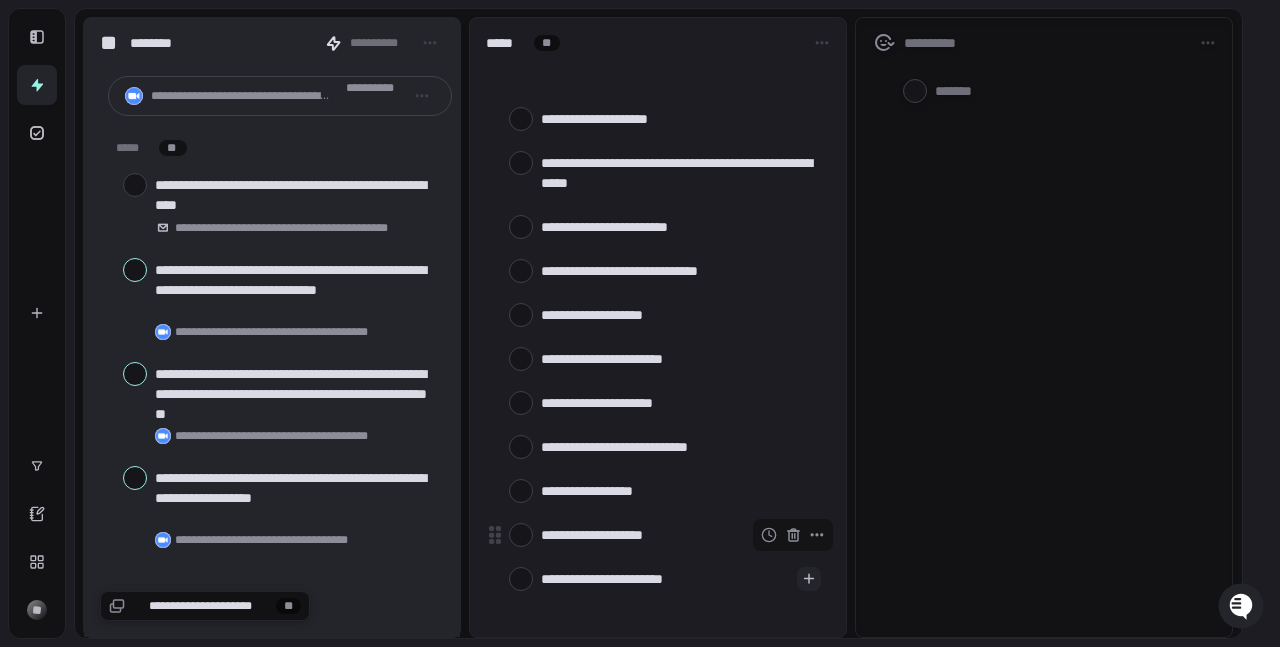 type on "**********" 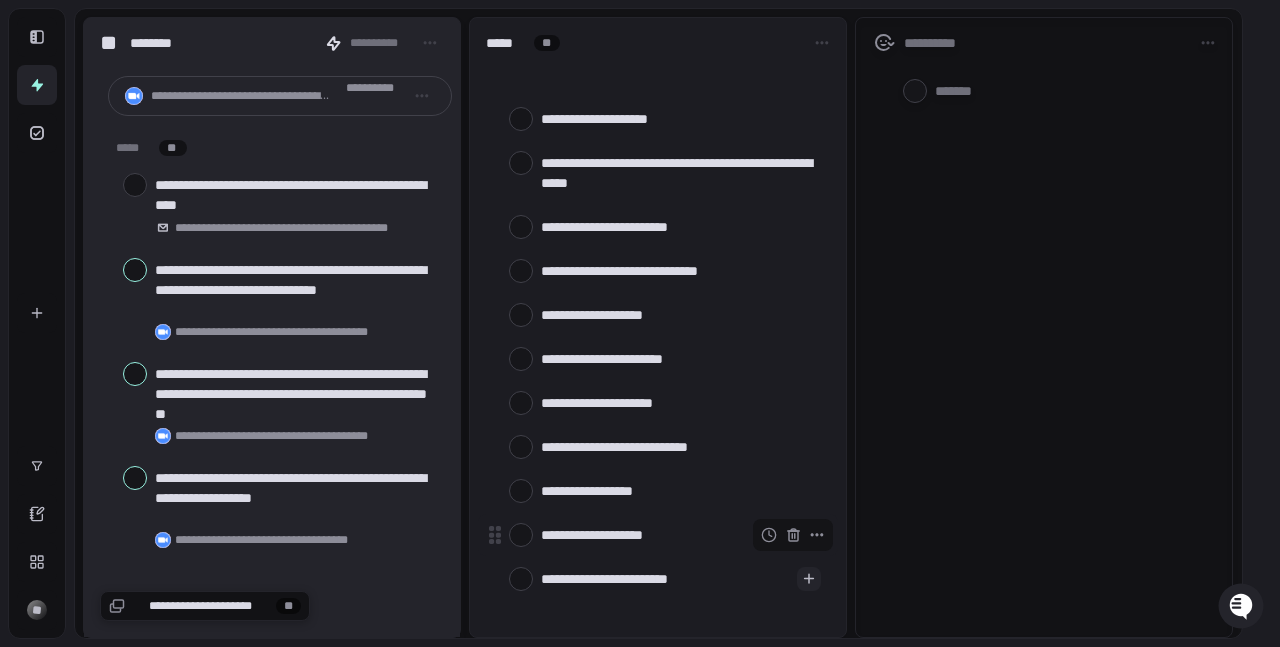 type on "**********" 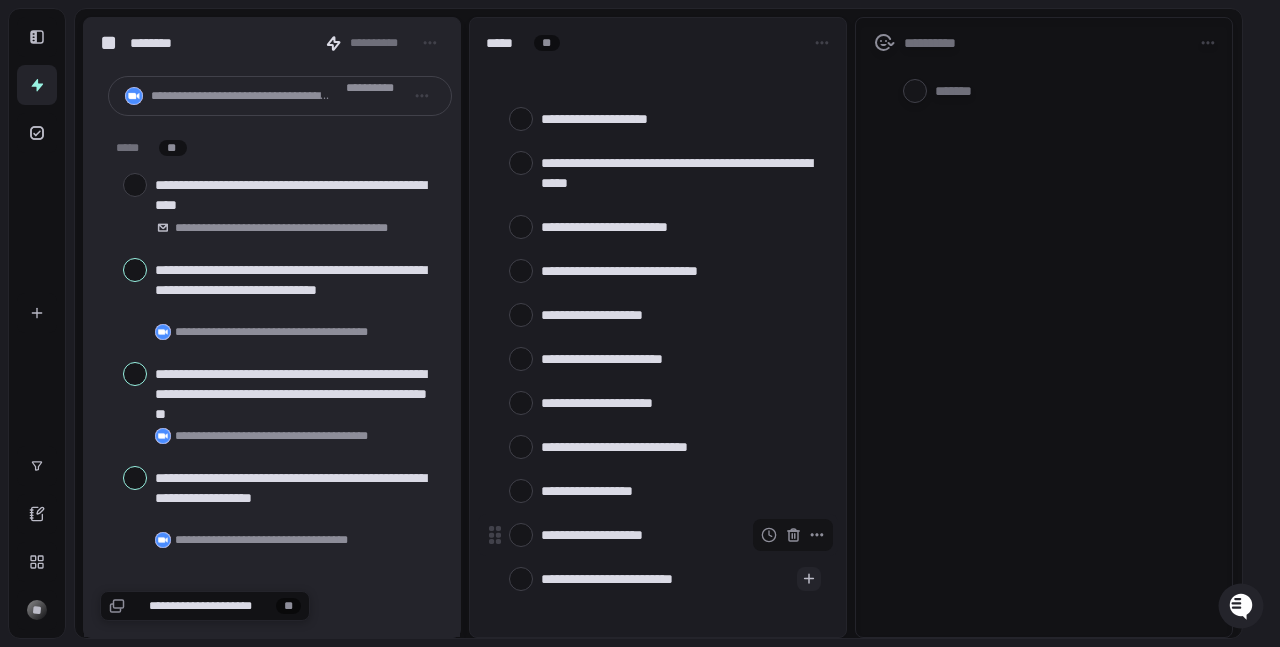 type on "**********" 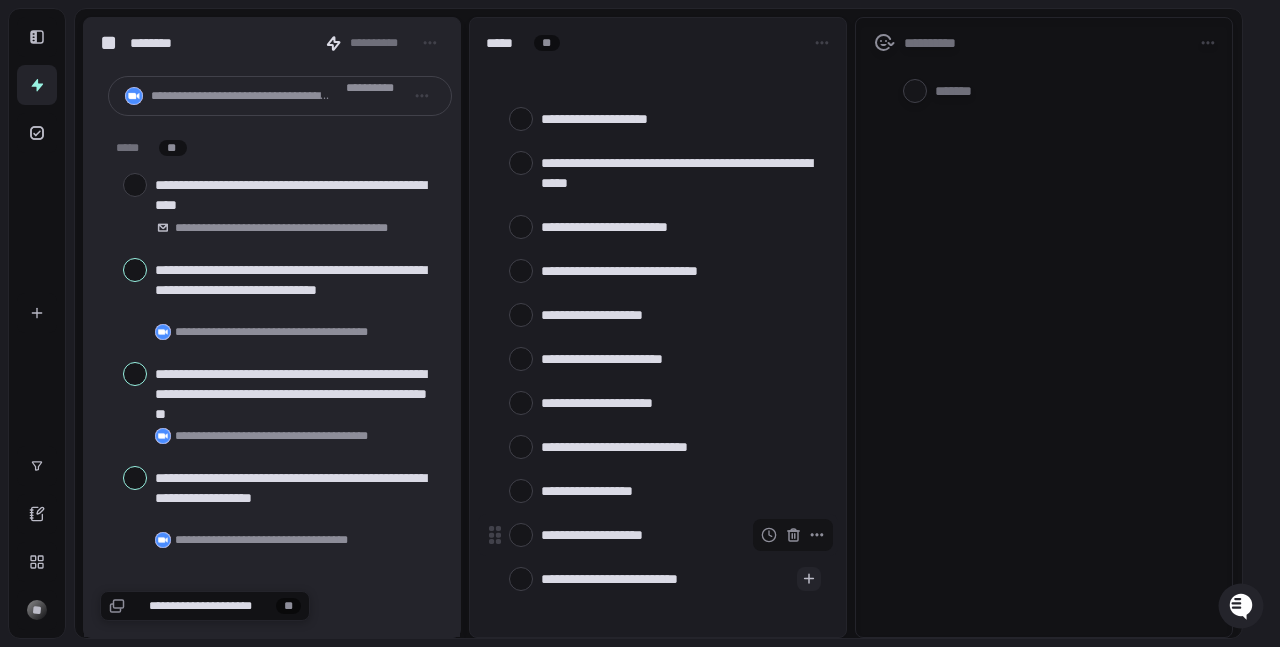 type 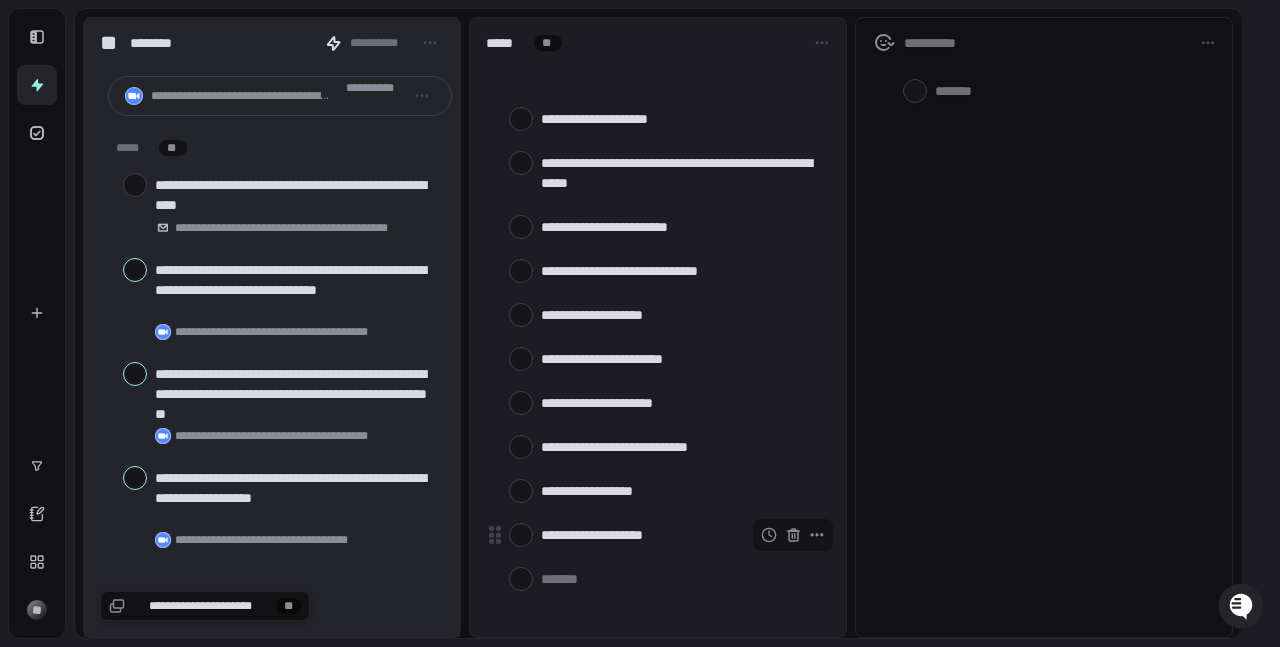 scroll, scrollTop: 78, scrollLeft: 0, axis: vertical 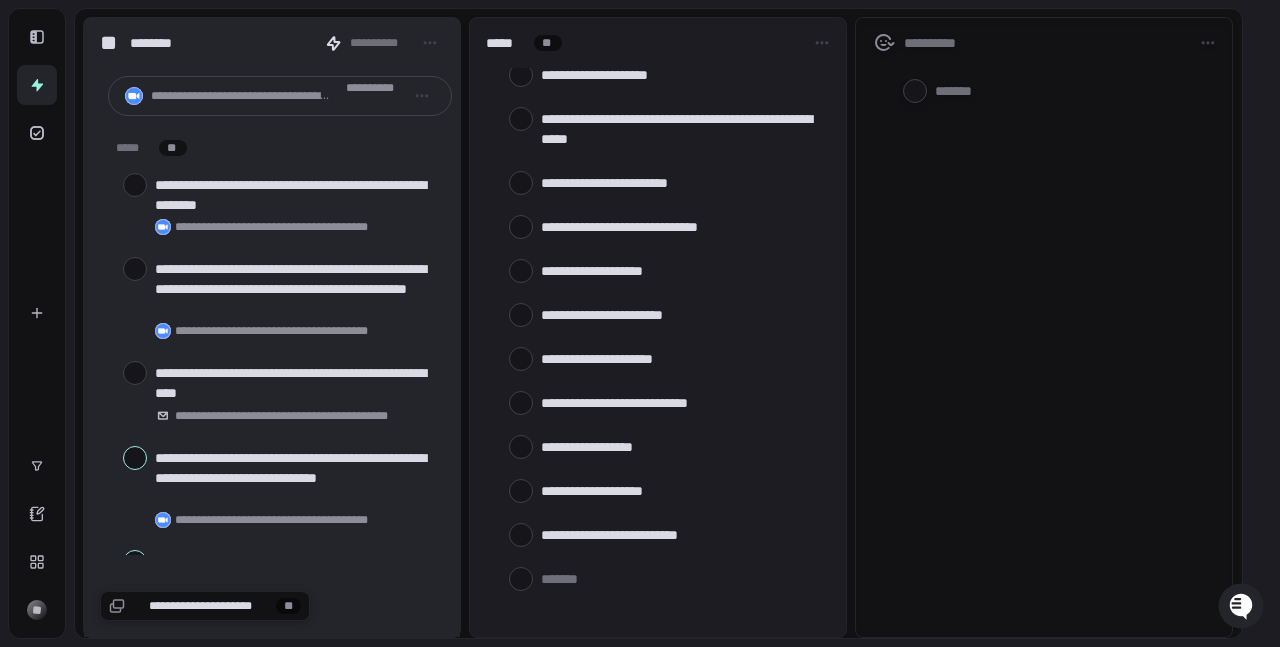 type on "*" 